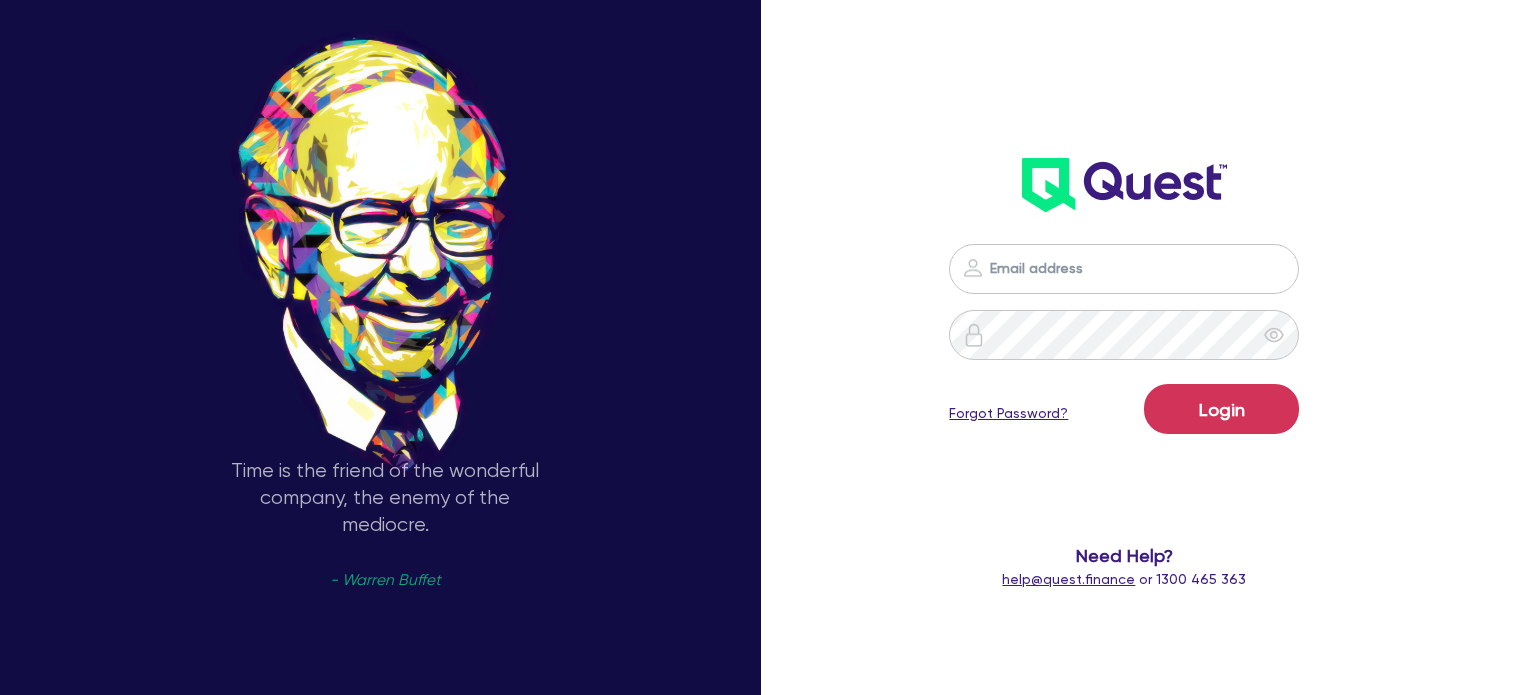 scroll, scrollTop: 0, scrollLeft: 0, axis: both 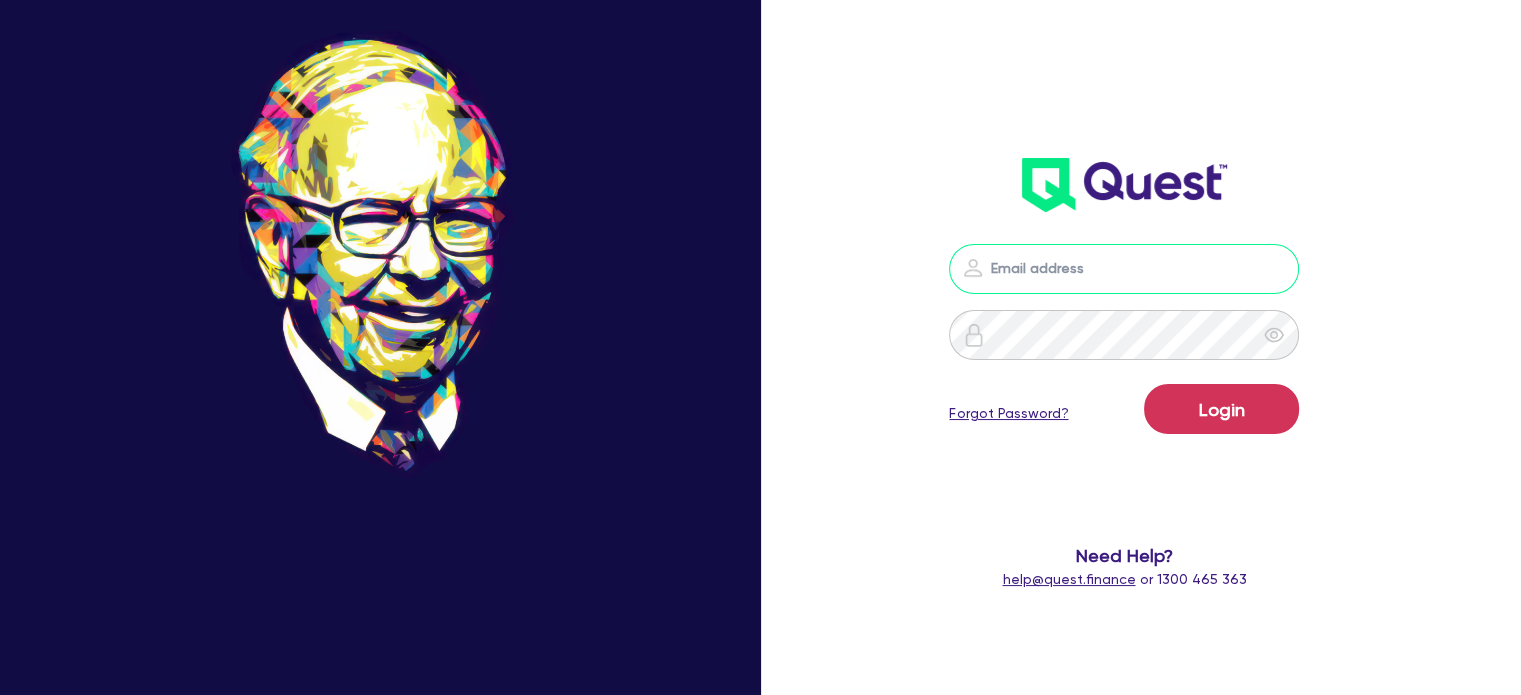 click at bounding box center (1124, 269) 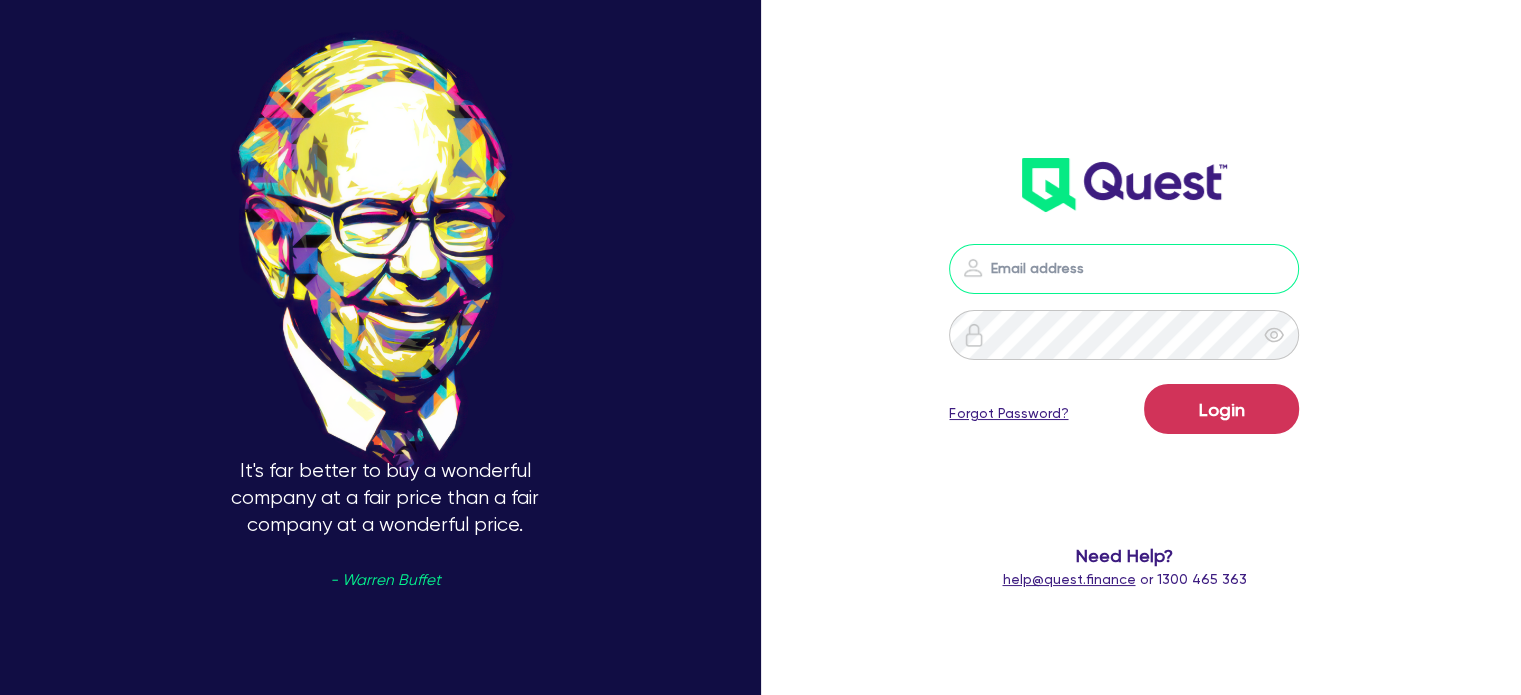 type on "jake.pointer@[EMAIL]" 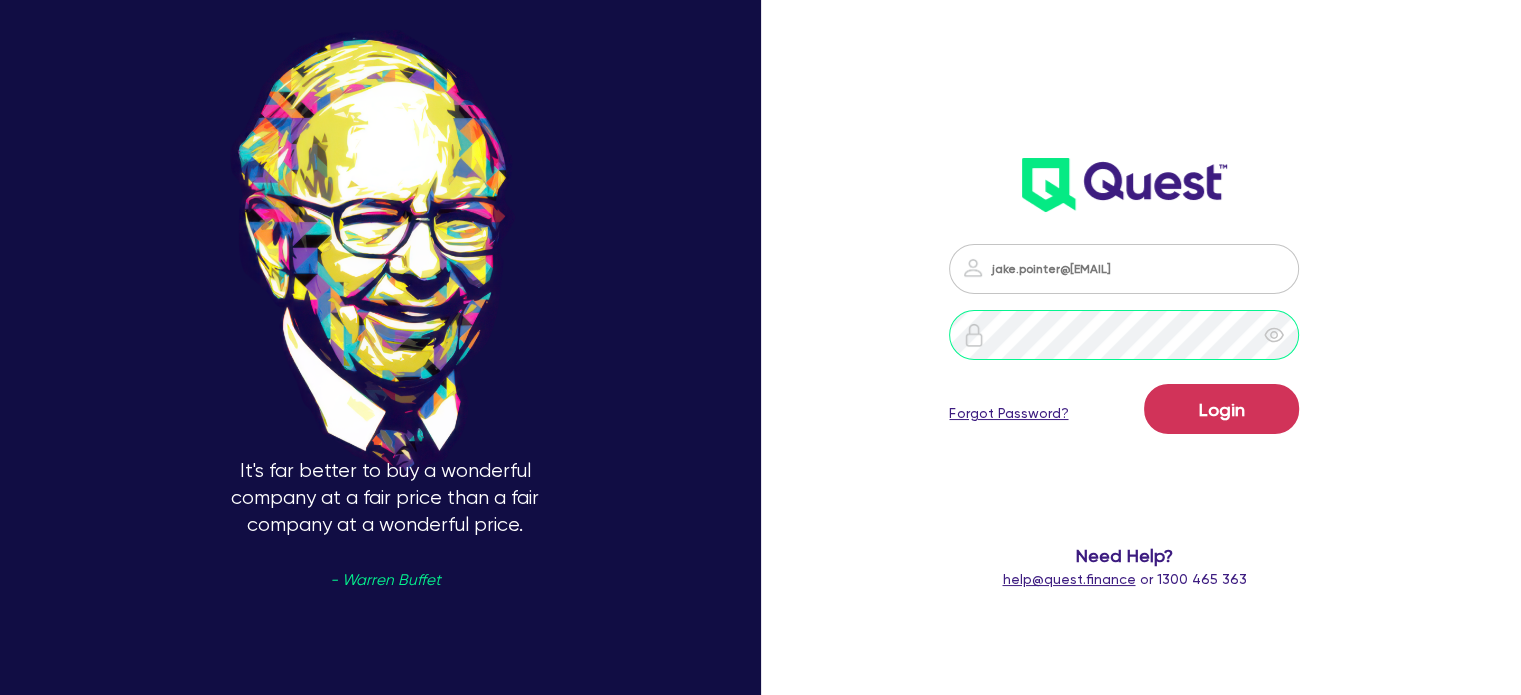 click on "Login" at bounding box center [1221, 409] 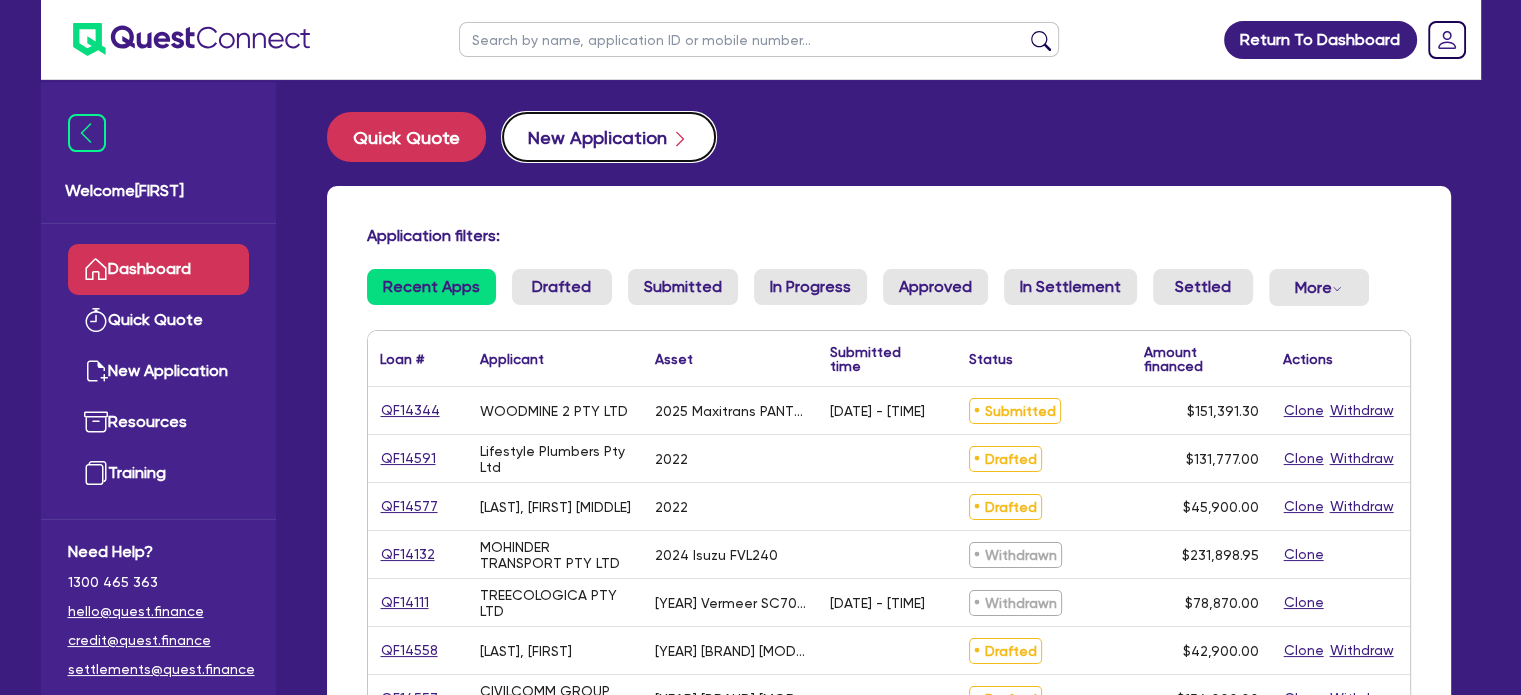 click on "New Application" at bounding box center [609, 137] 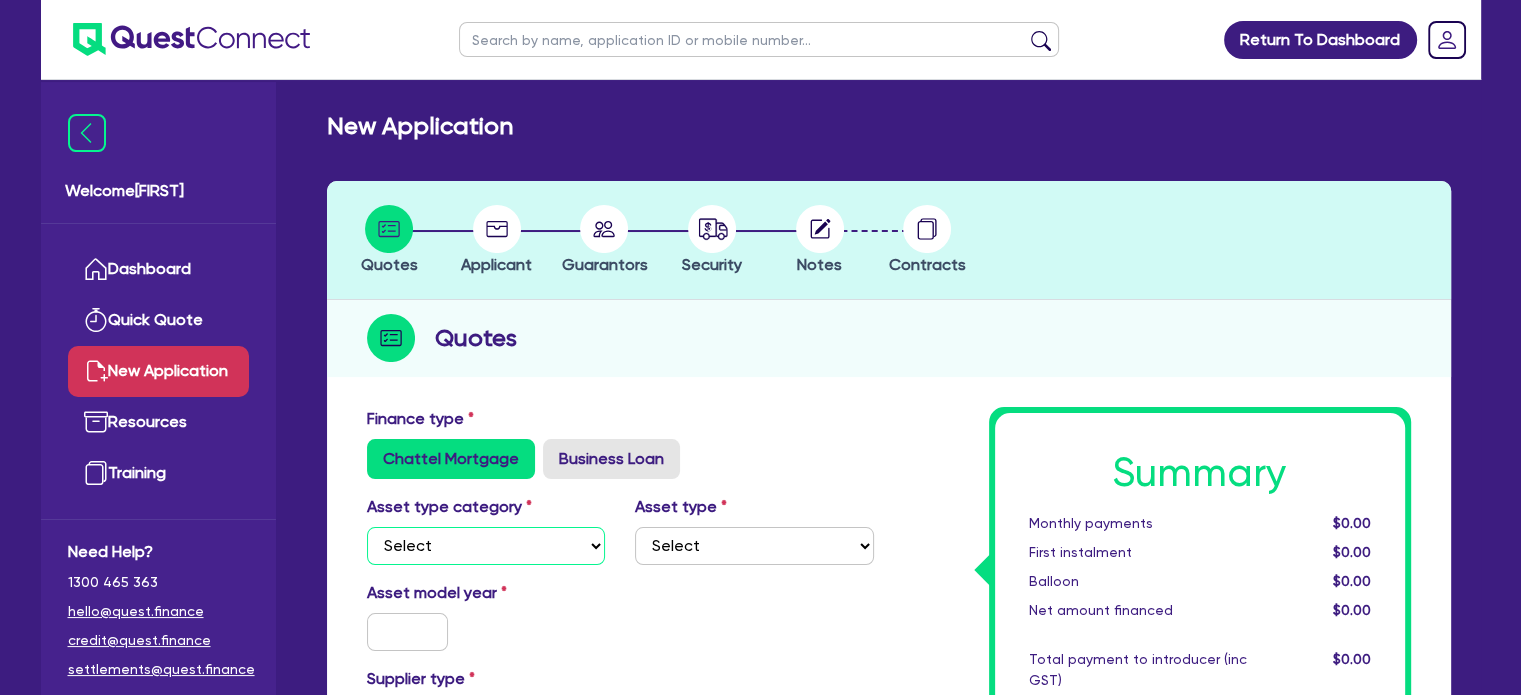 click on "Select Cars and light trucks Primary assets Secondary assets Tertiary assets" at bounding box center (486, 546) 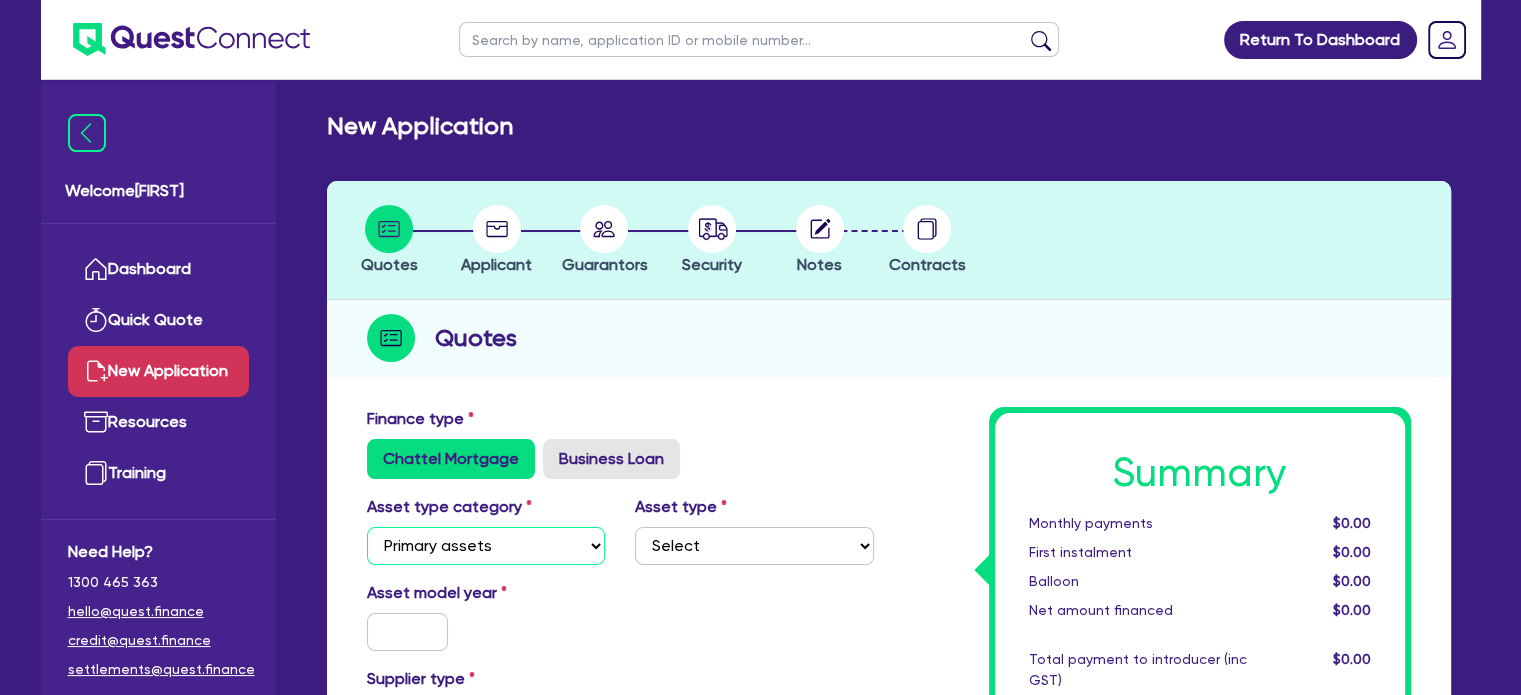 click on "Select Cars and light trucks Primary assets Secondary assets Tertiary assets" at bounding box center (486, 546) 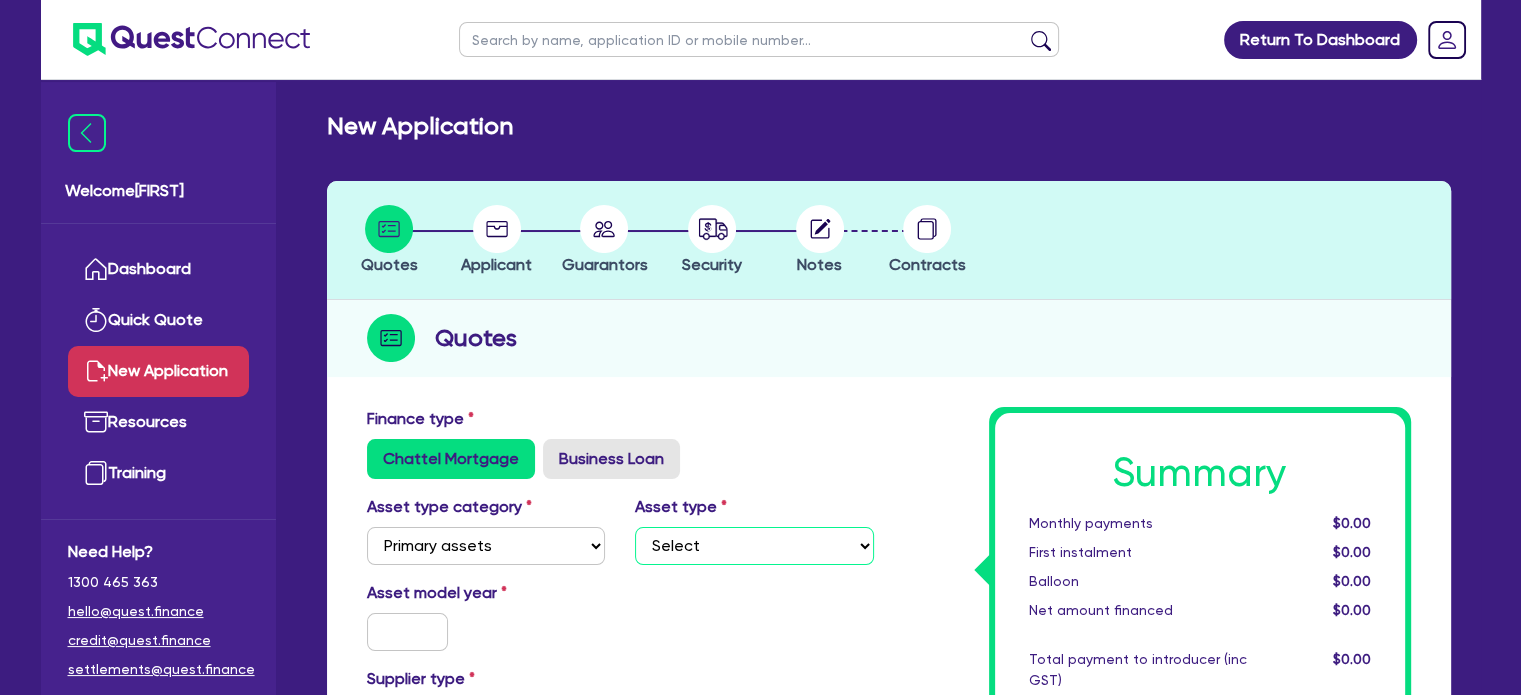click on "Select Heavy trucks over 4.5 tonne Trailers Bus and coaches Yellow goods and excavators Construction and earthmoving equipment Farming and agriculture Forklifts and warehousing equipment Landscaping and greenkeeping" at bounding box center (754, 546) 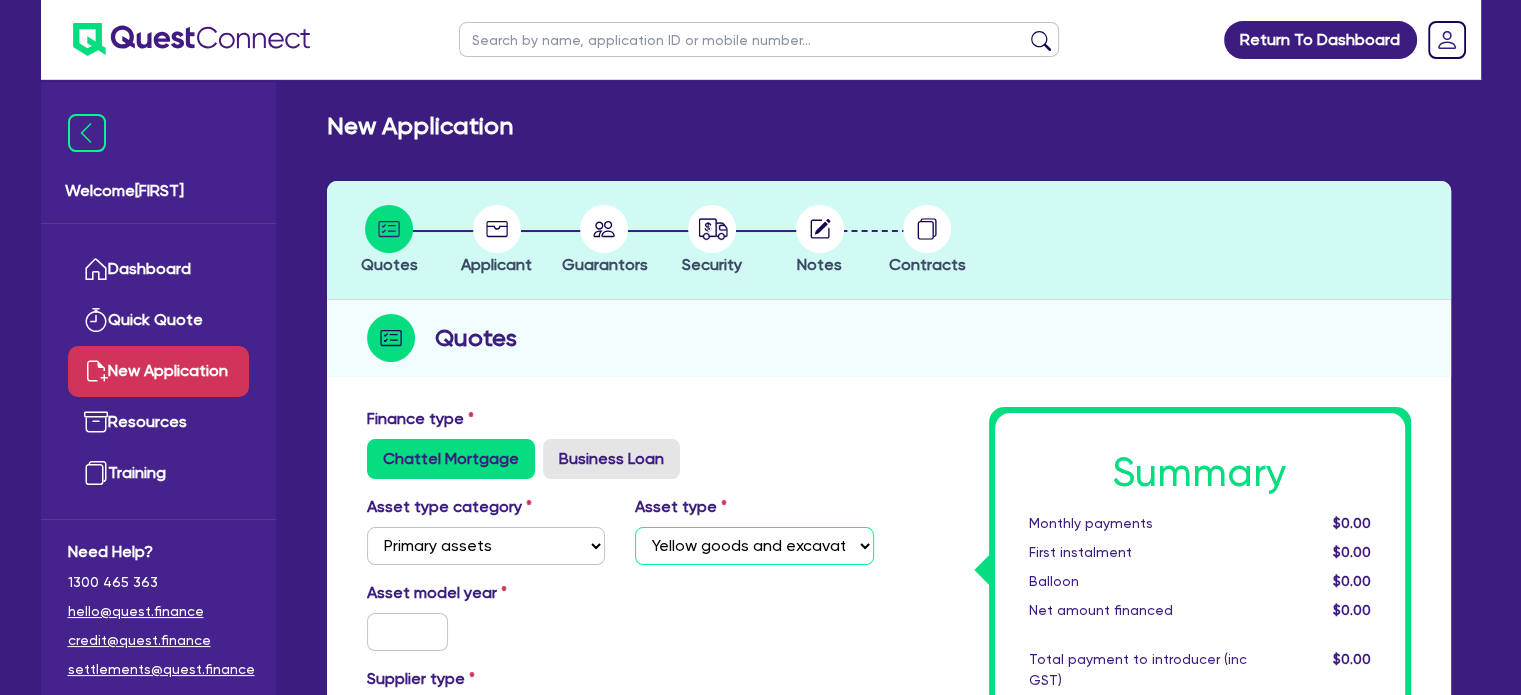 click on "Select Heavy trucks over 4.5 tonne Trailers Bus and coaches Yellow goods and excavators Construction and earthmoving equipment Farming and agriculture Forklifts and warehousing equipment Landscaping and greenkeeping" at bounding box center (754, 546) 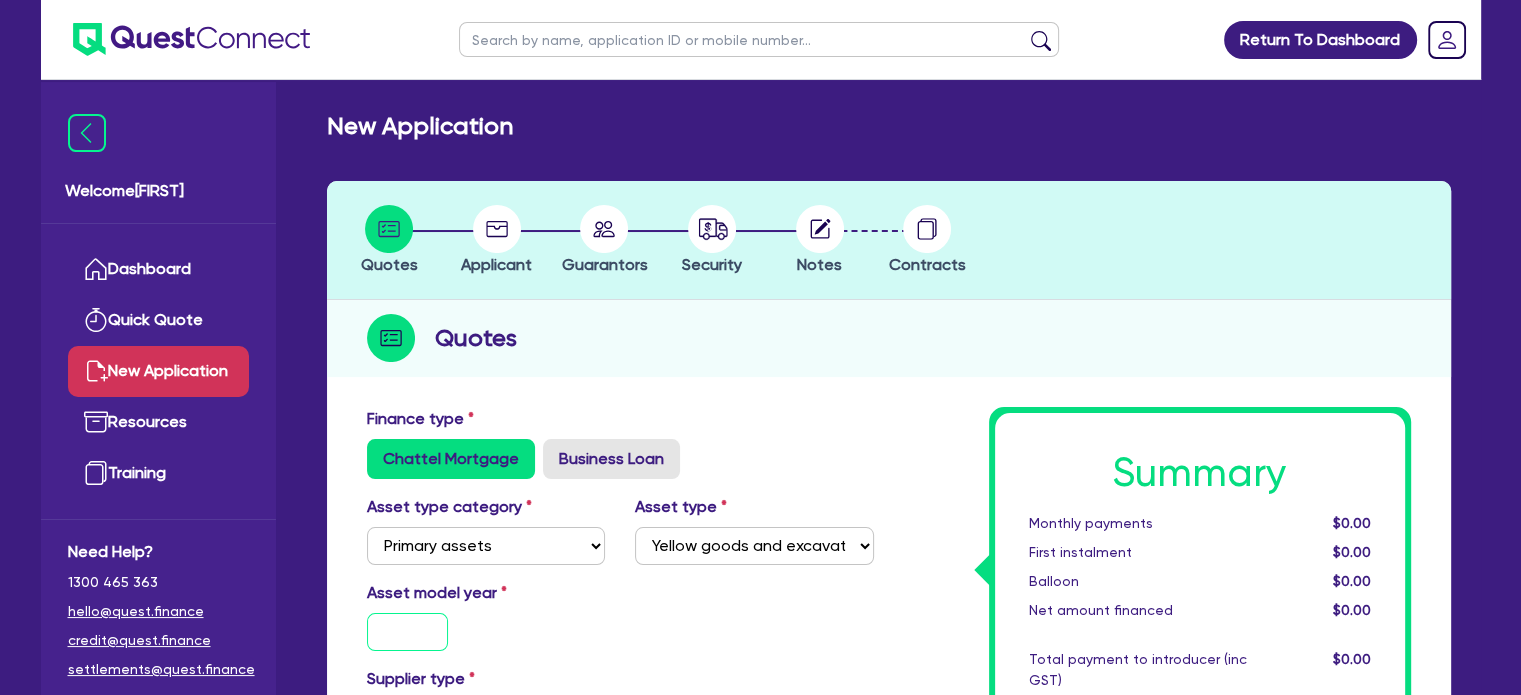 click at bounding box center [408, 632] 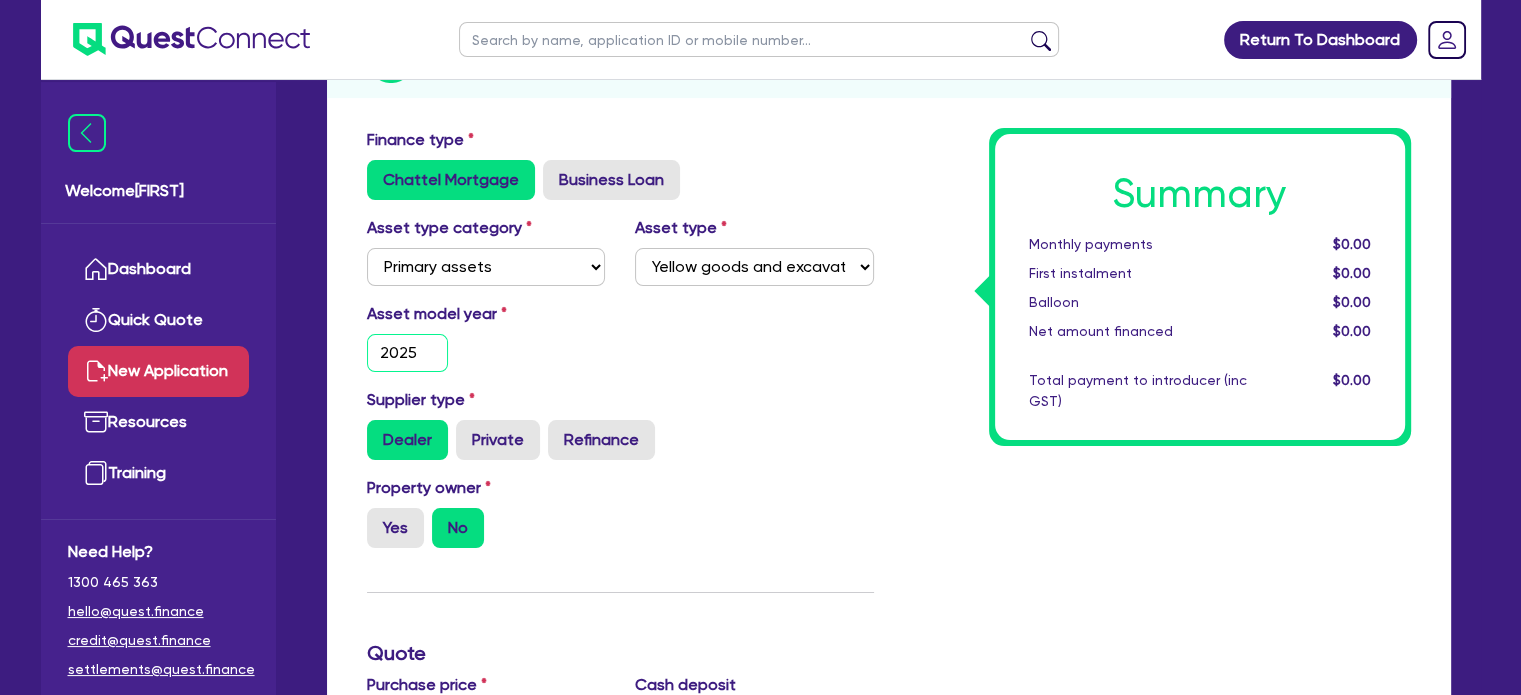 scroll, scrollTop: 296, scrollLeft: 0, axis: vertical 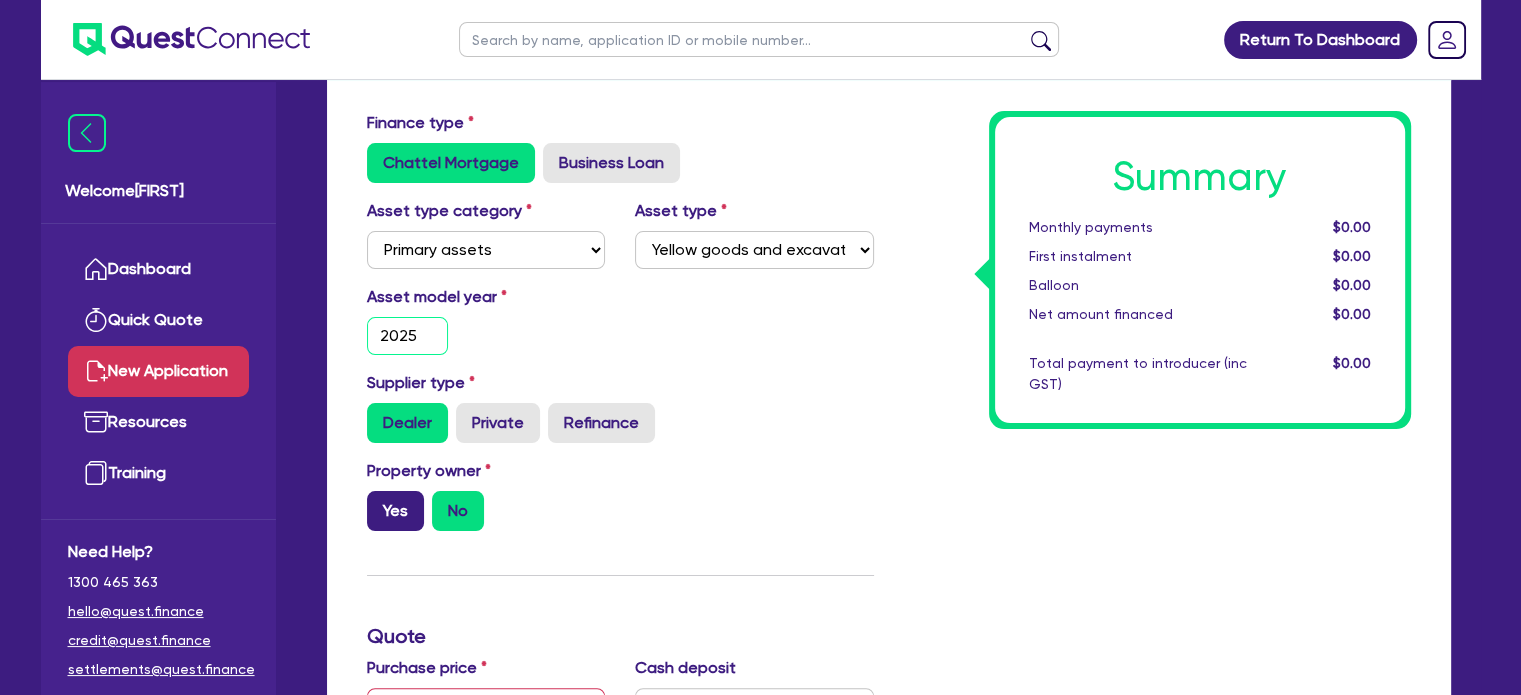type on "2025" 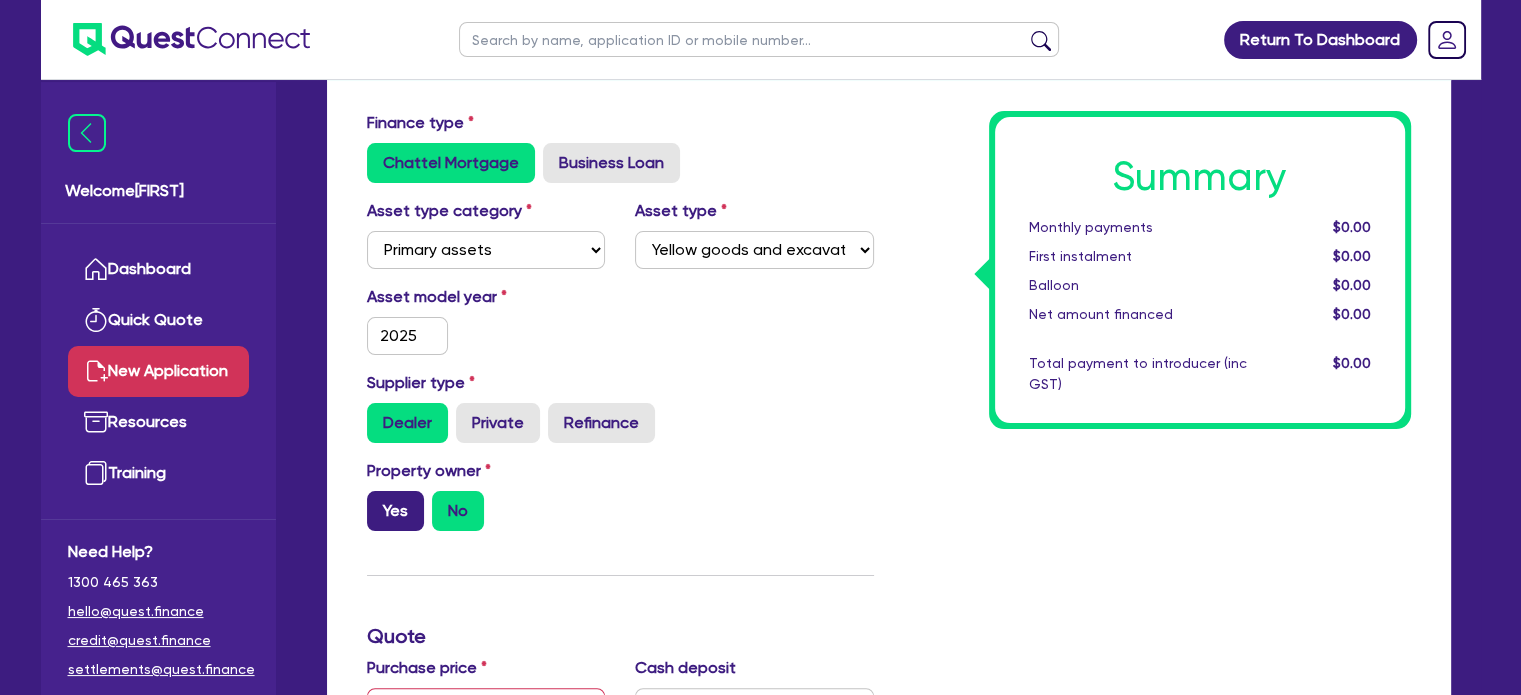 click on "Yes" at bounding box center [395, 511] 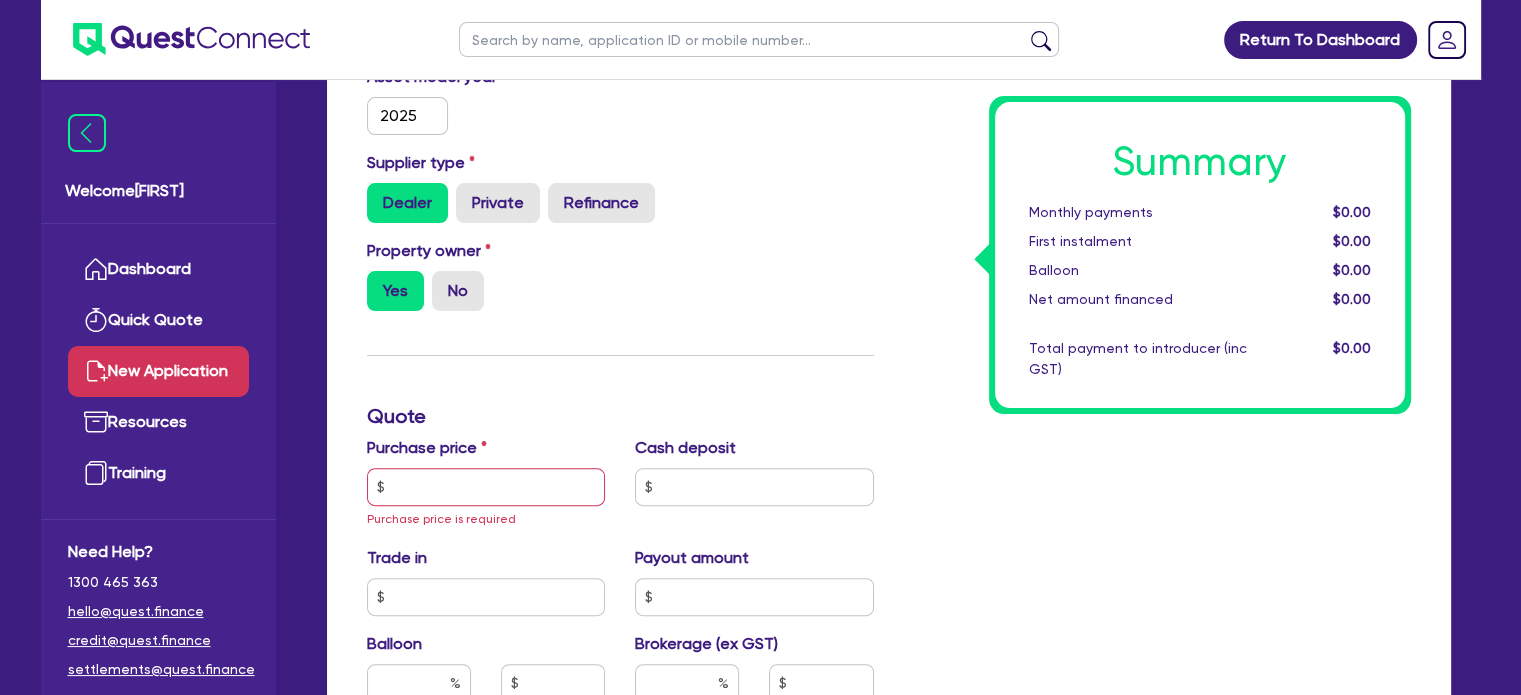 scroll, scrollTop: 516, scrollLeft: 0, axis: vertical 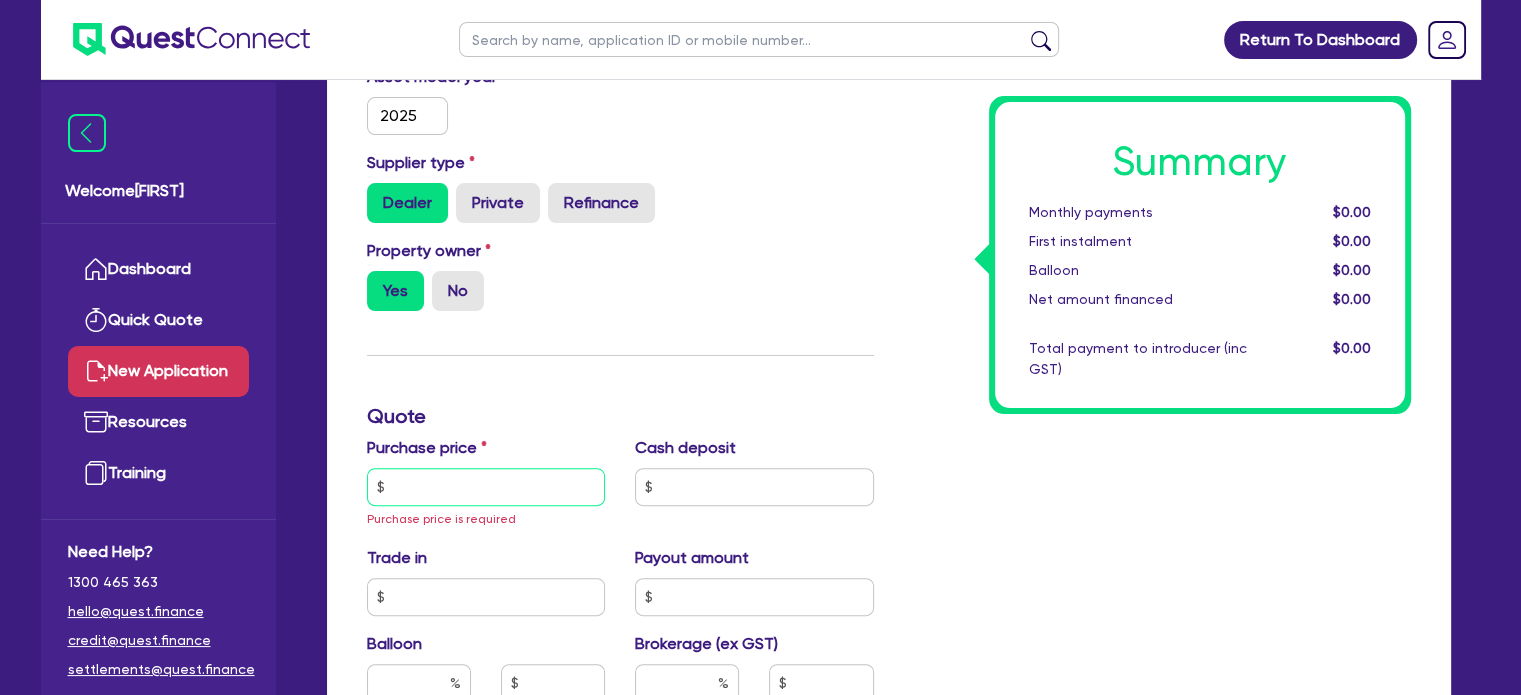 click at bounding box center (486, 487) 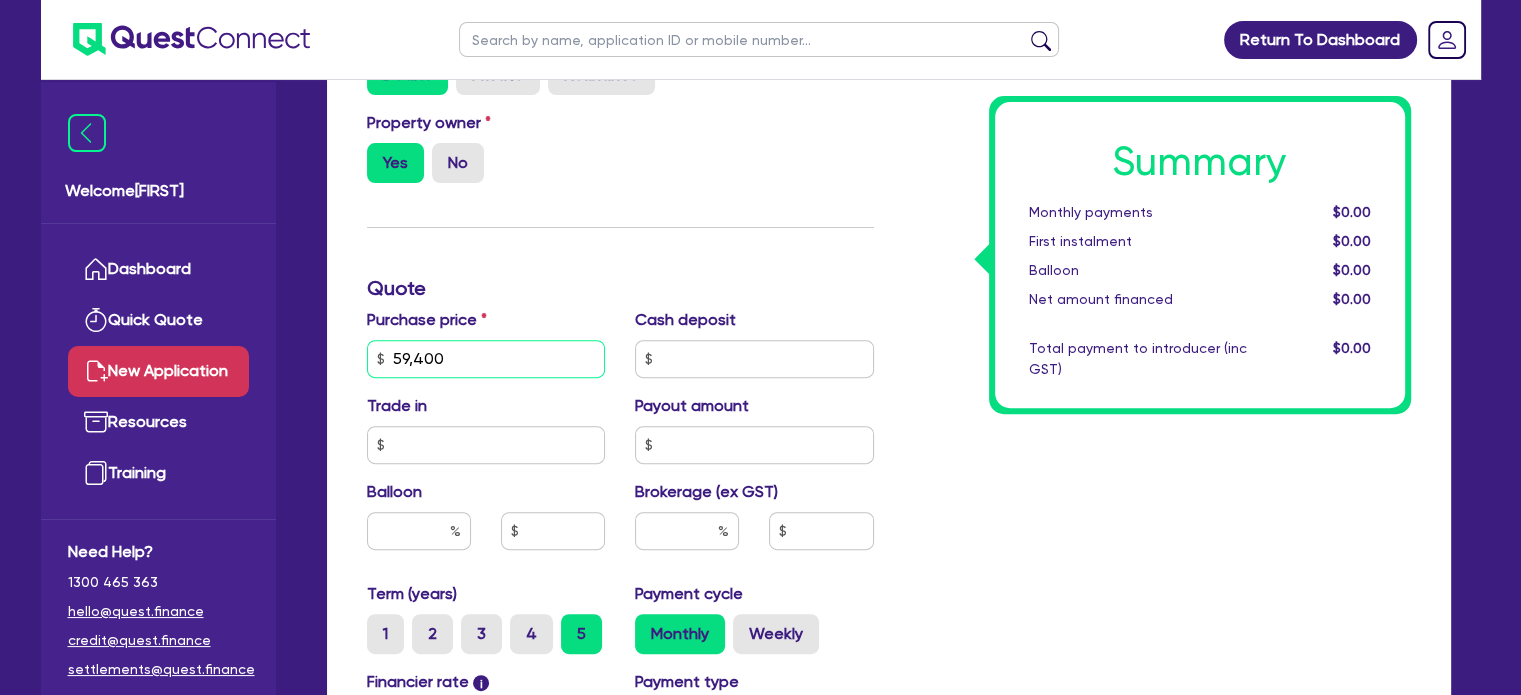 scroll, scrollTop: 646, scrollLeft: 0, axis: vertical 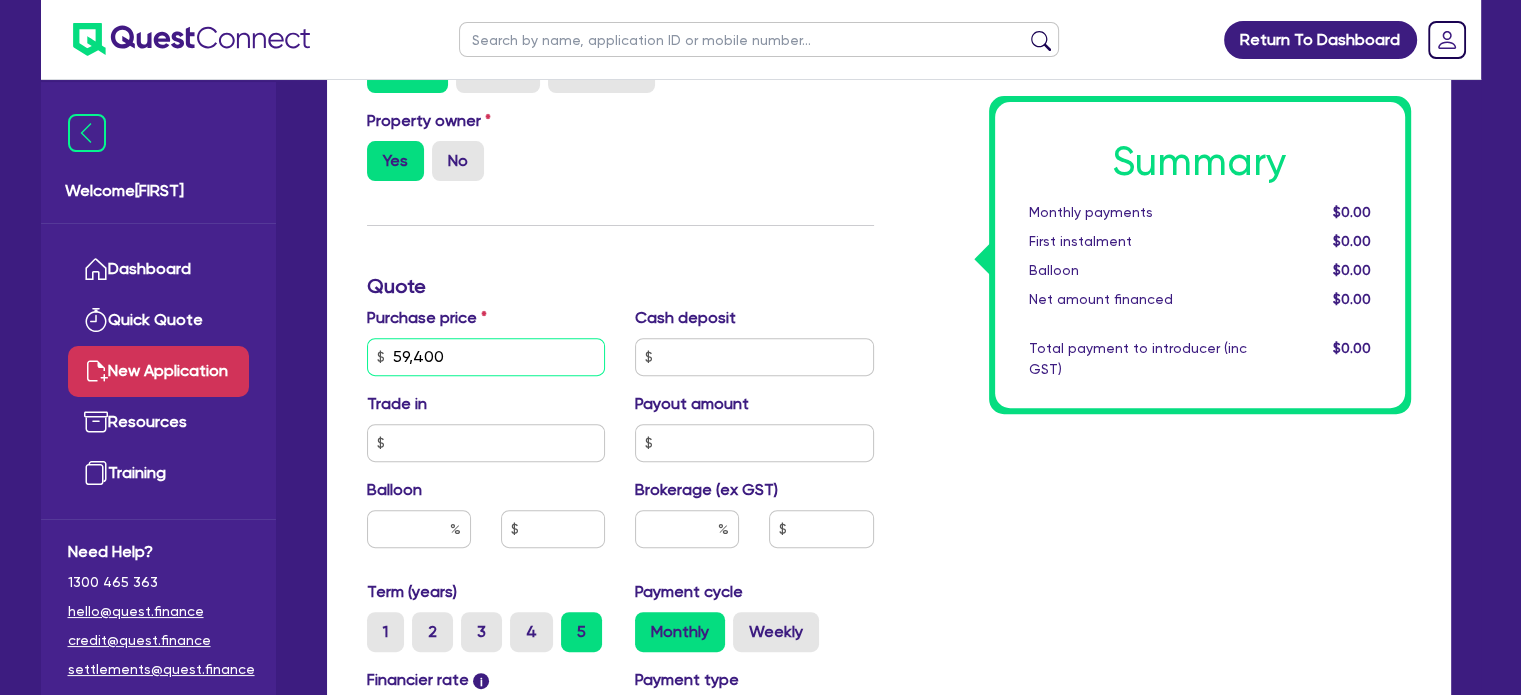 type on "59,400" 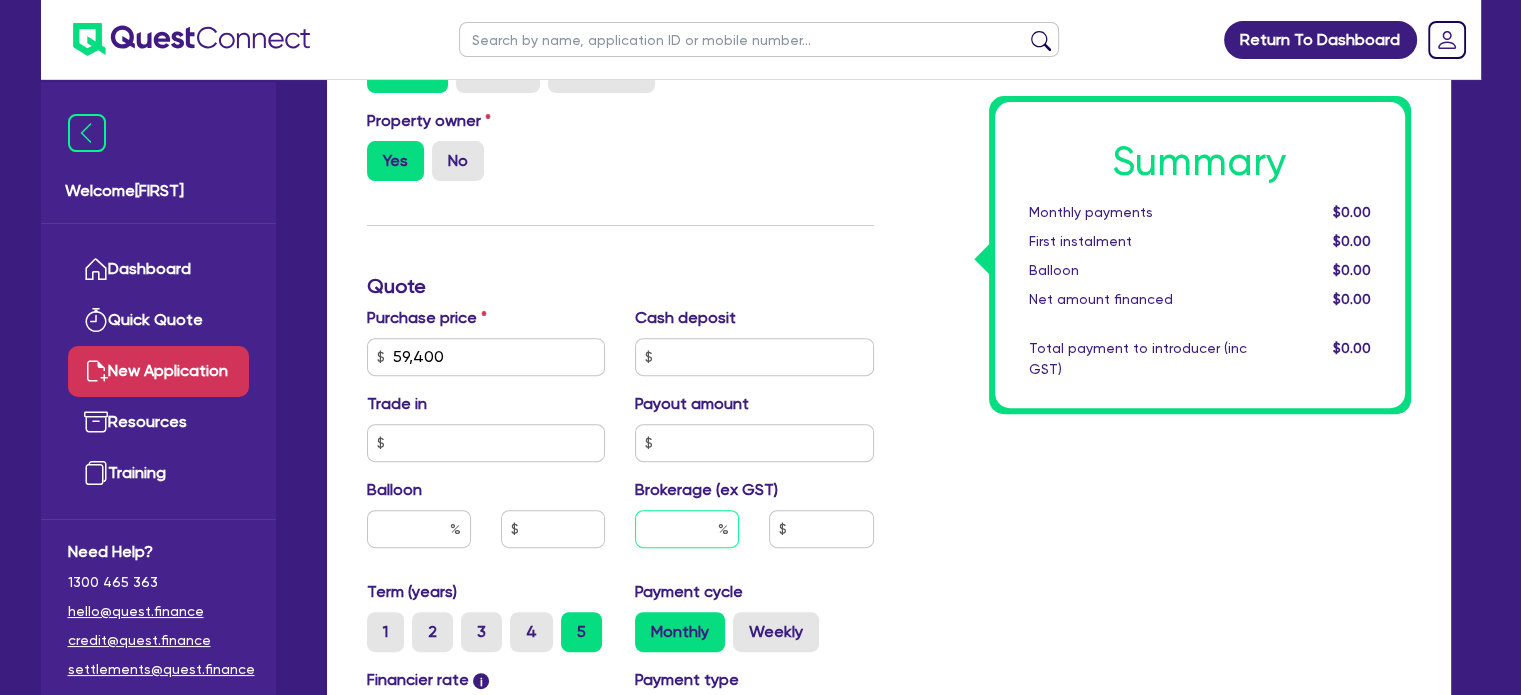 click at bounding box center (687, 529) 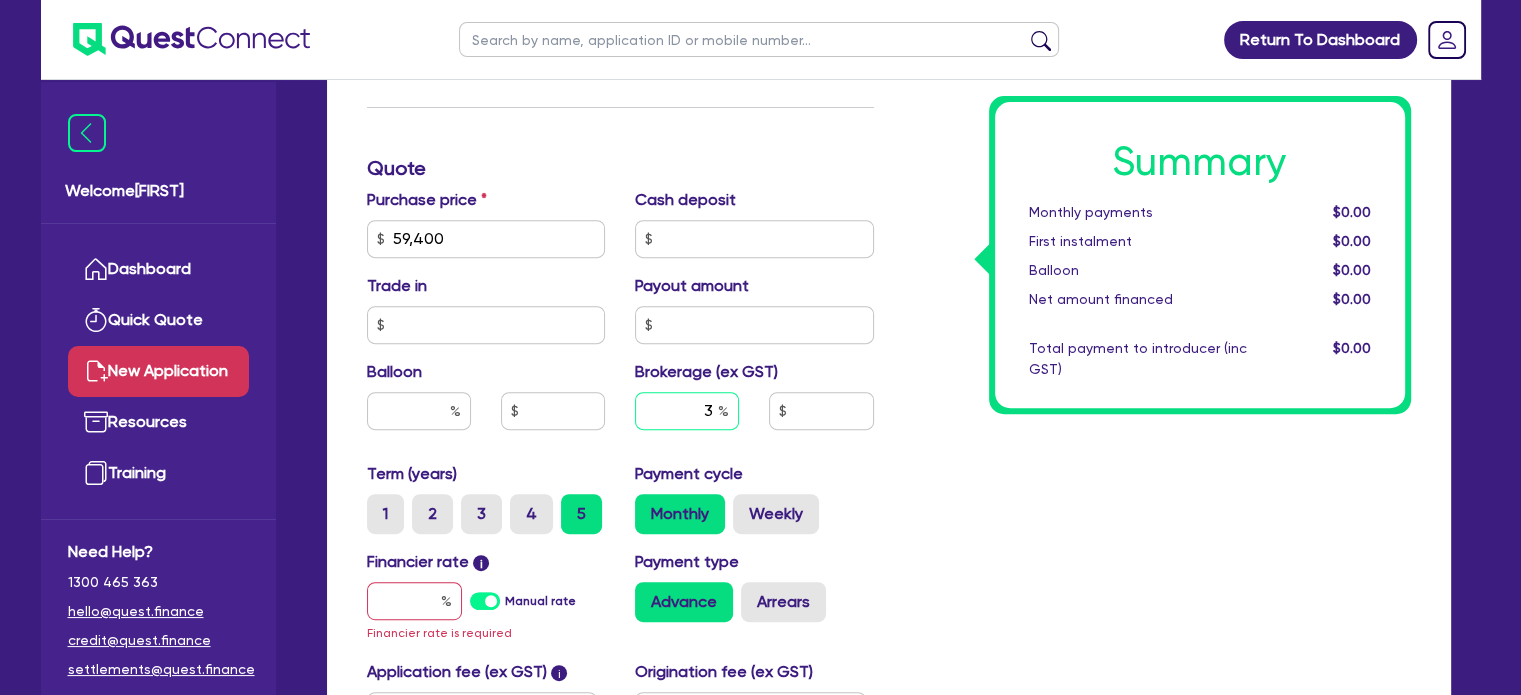 scroll, scrollTop: 766, scrollLeft: 0, axis: vertical 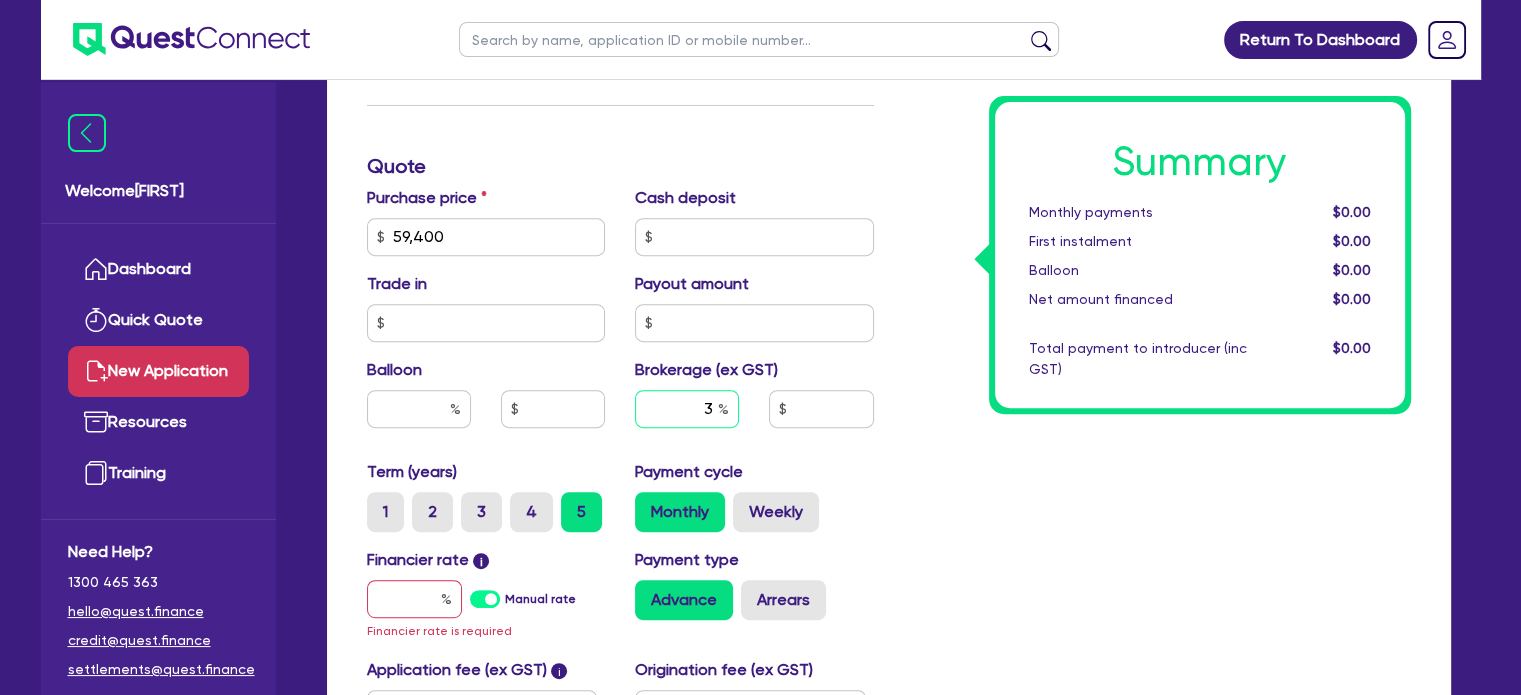 type on "3" 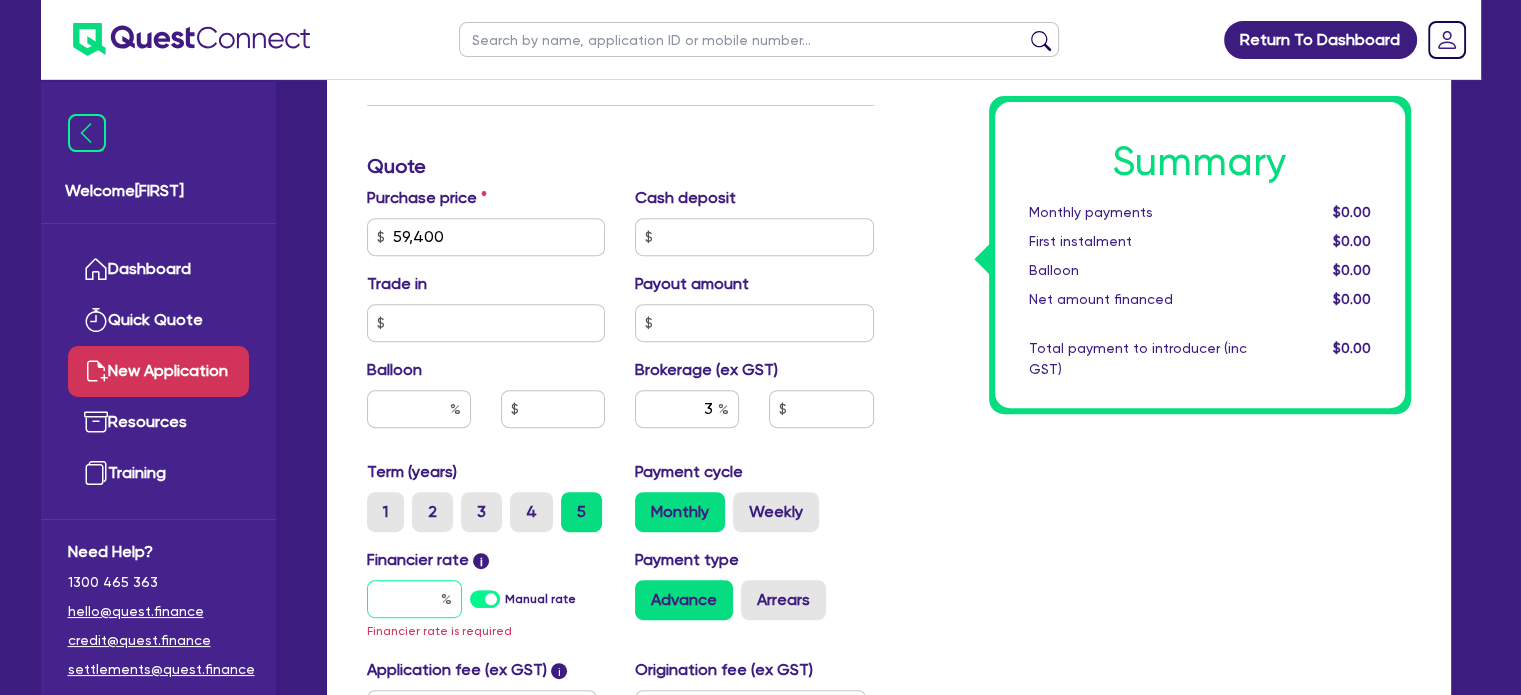 click at bounding box center (414, 599) 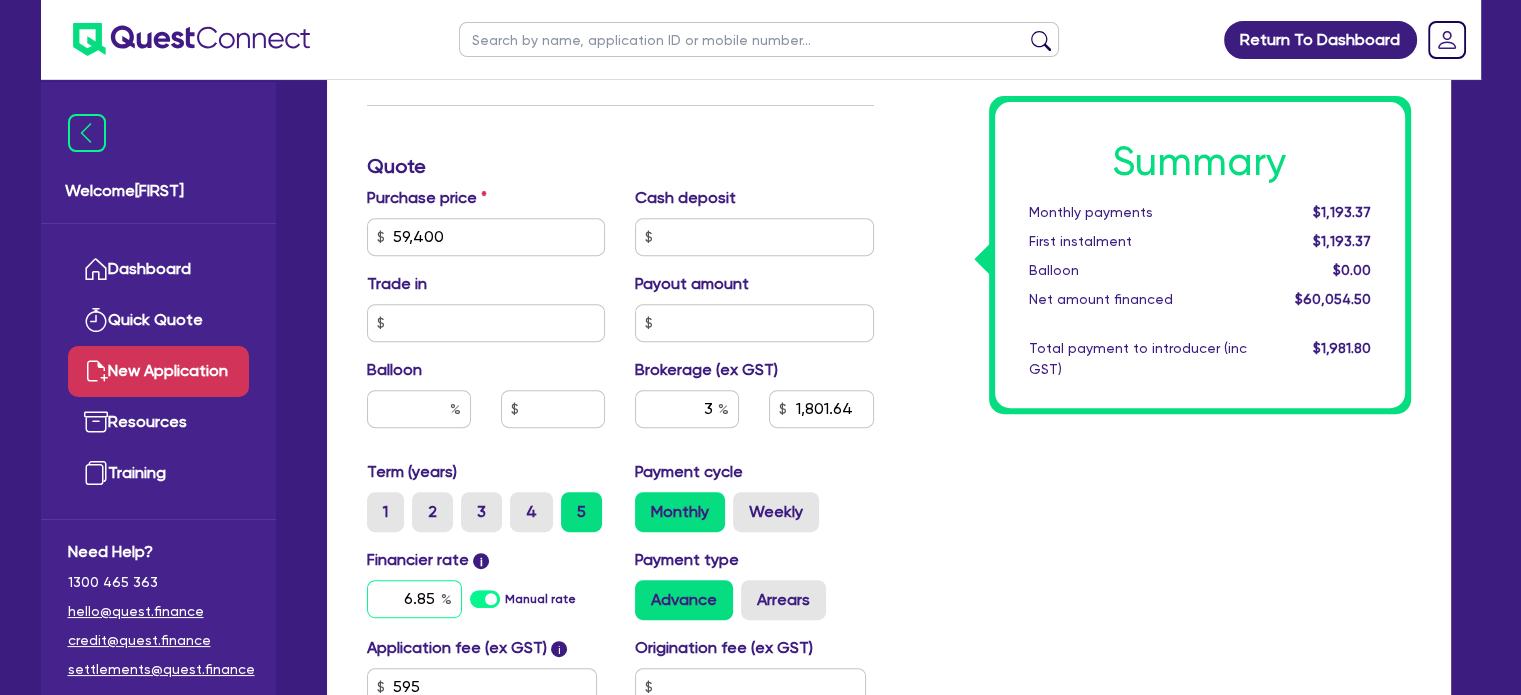 type on "6.85" 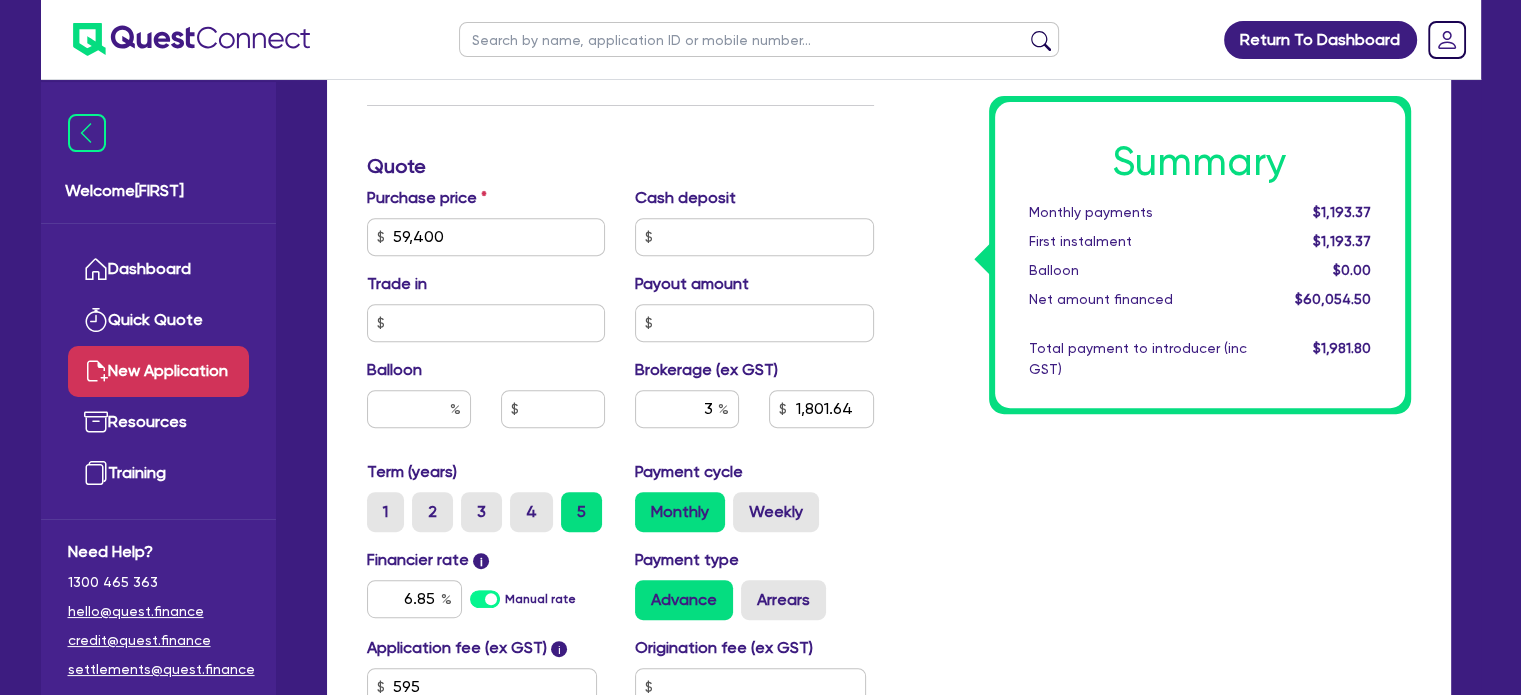 click on "Summary Monthly   payments $1,193.37 First instalment $1,193.37 Balloon $0.00 Net amount financed $60,054.50 Total payment to introducer (inc GST) $1,981.80" at bounding box center [1157, 225] 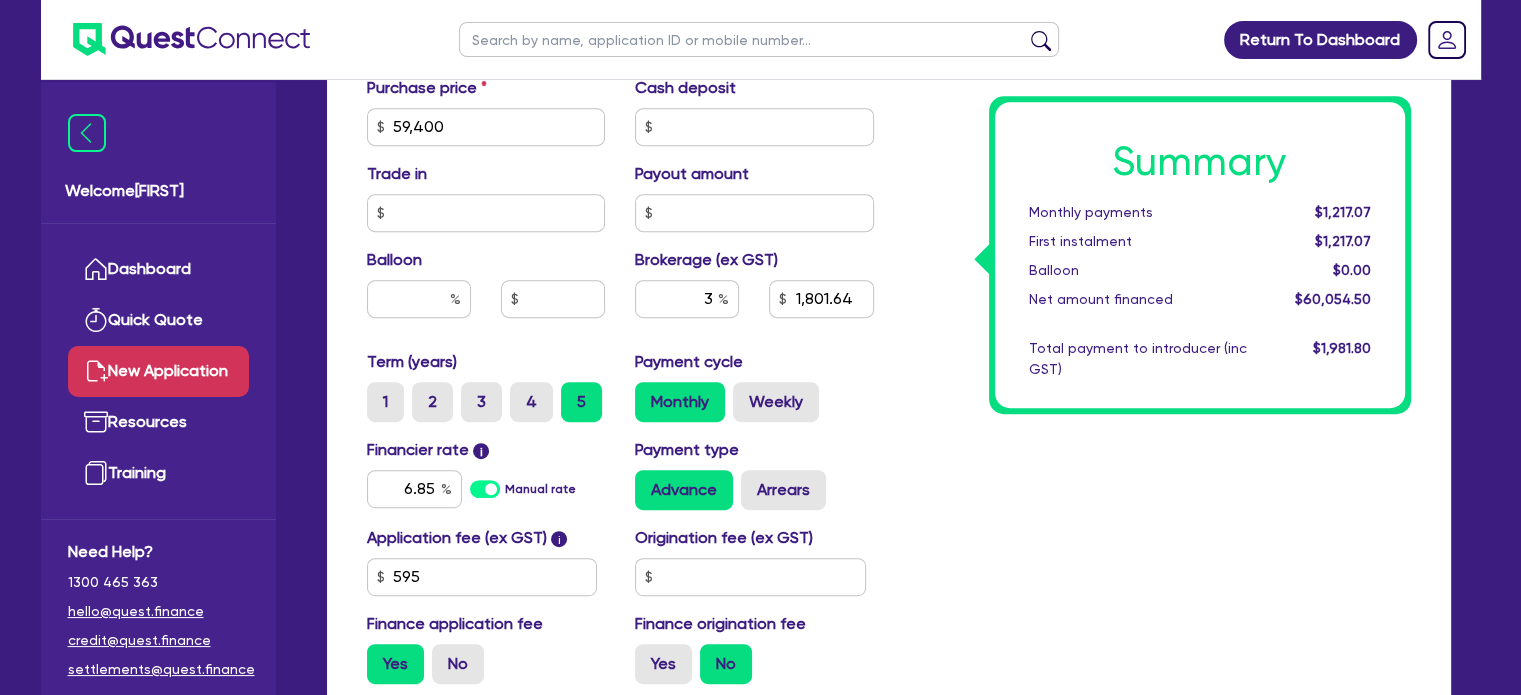 scroll, scrollTop: 880, scrollLeft: 0, axis: vertical 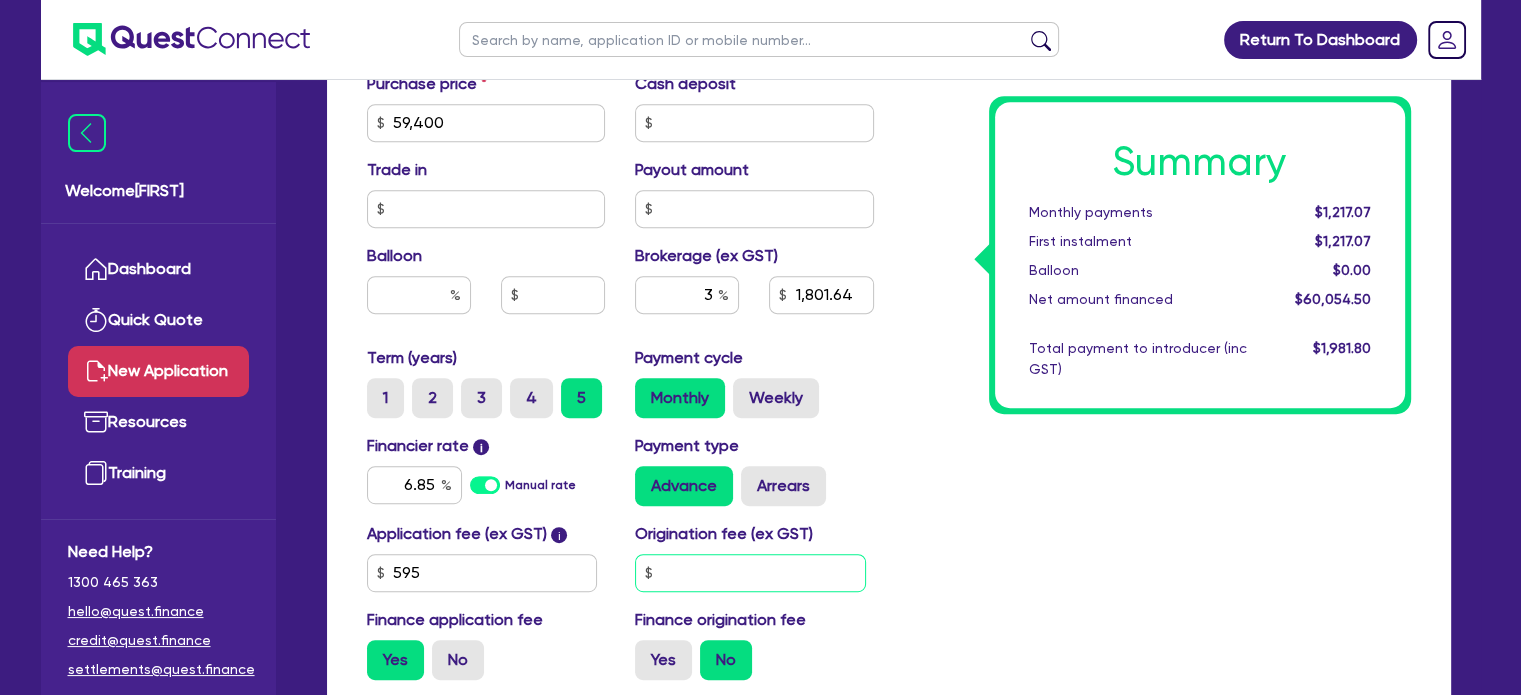 click at bounding box center (750, 573) 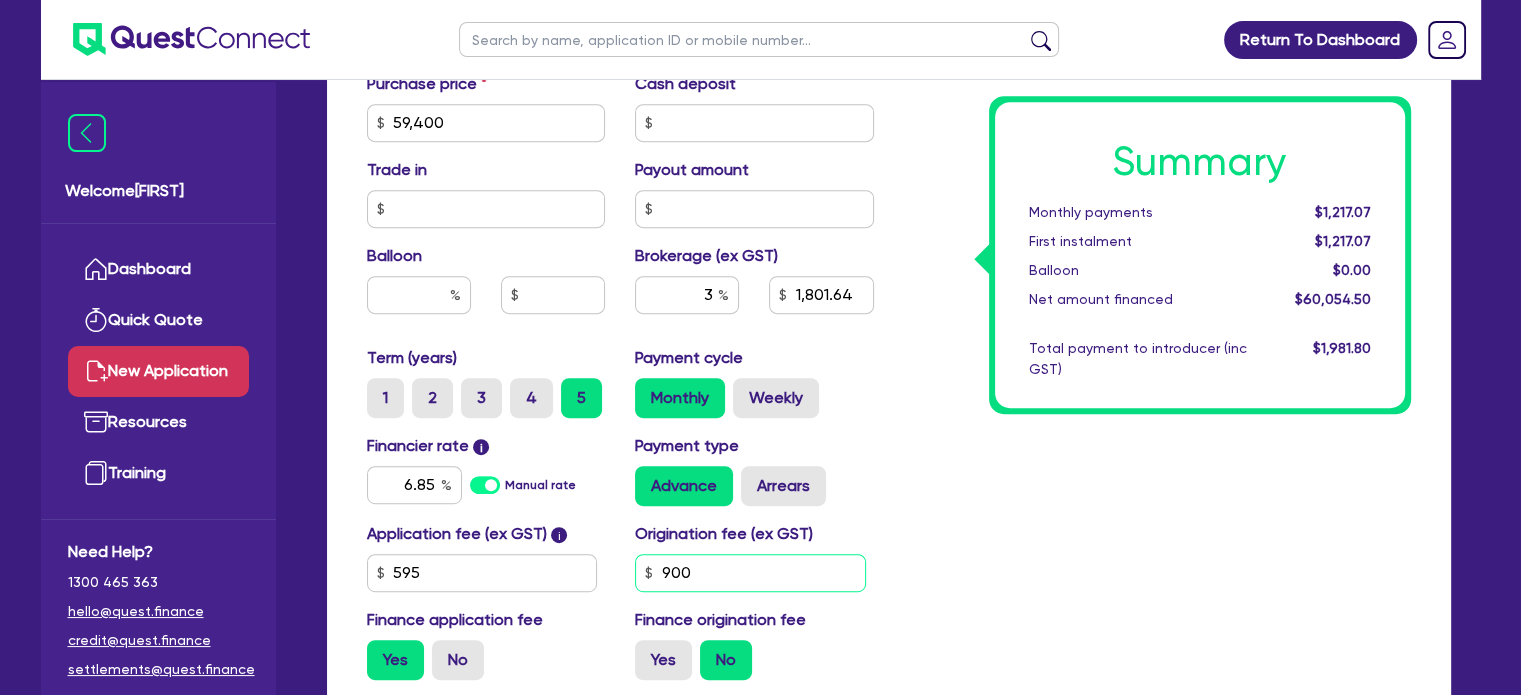 type on "900" 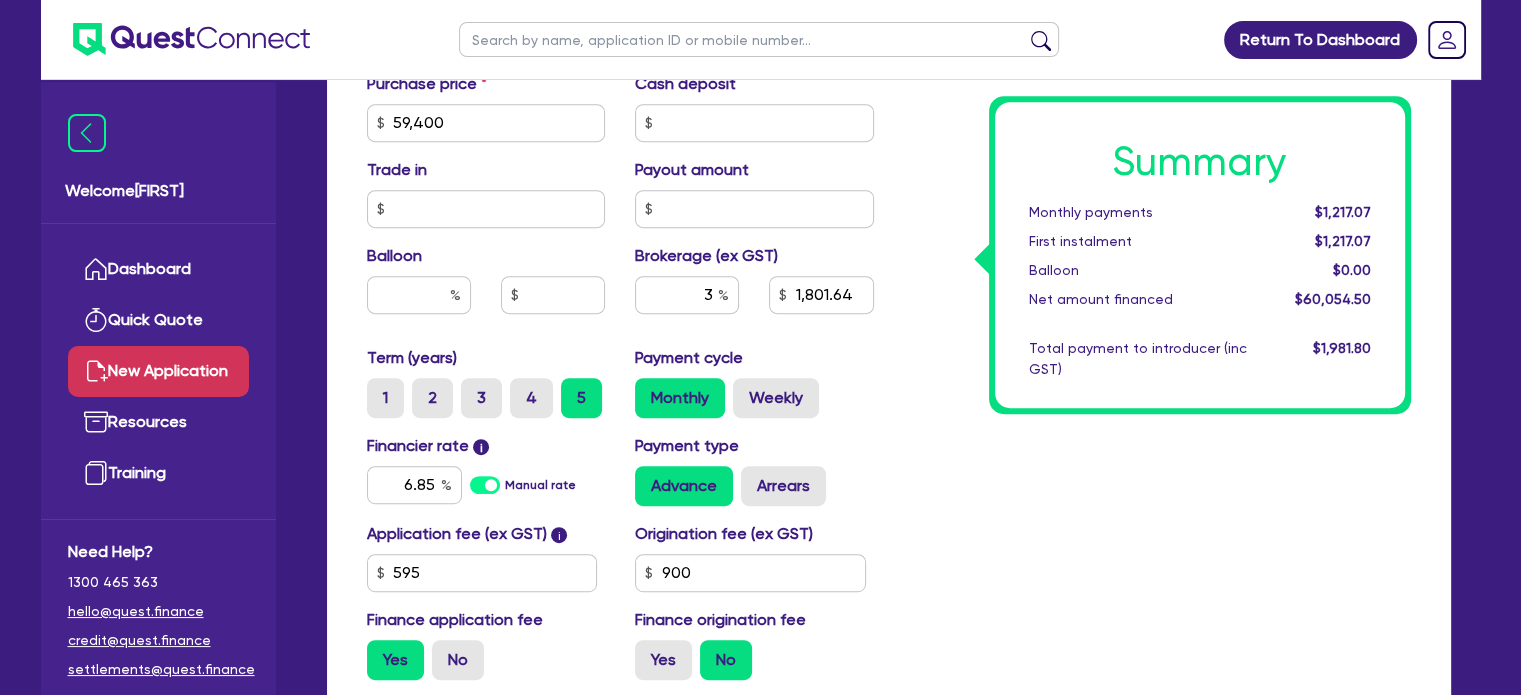 click on "Summary Monthly   payments $1,217.07 First instalment $1,217.07 Balloon $0.00 Net amount financed $60,054.50 Total payment to introducer (inc GST) $1,981.80" at bounding box center [1157, 111] 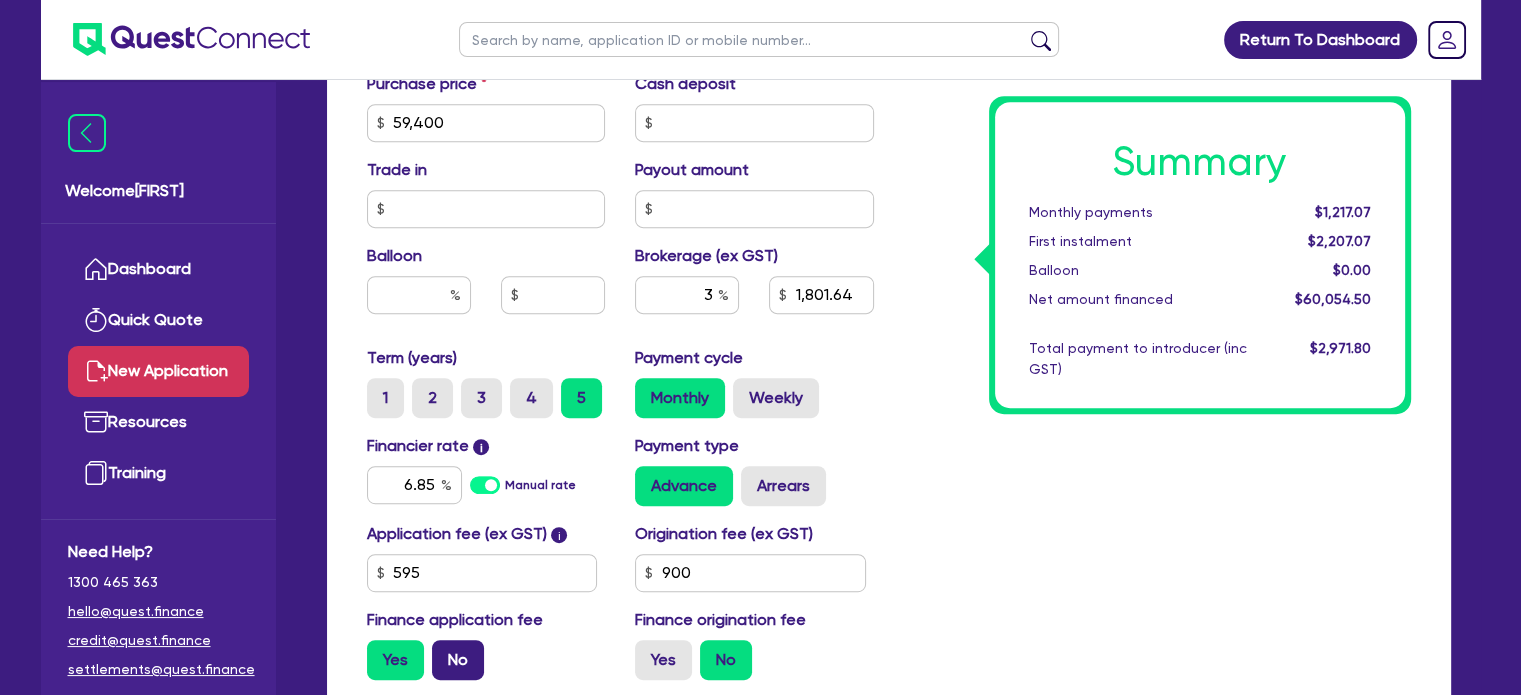 click on "No" at bounding box center (458, 660) 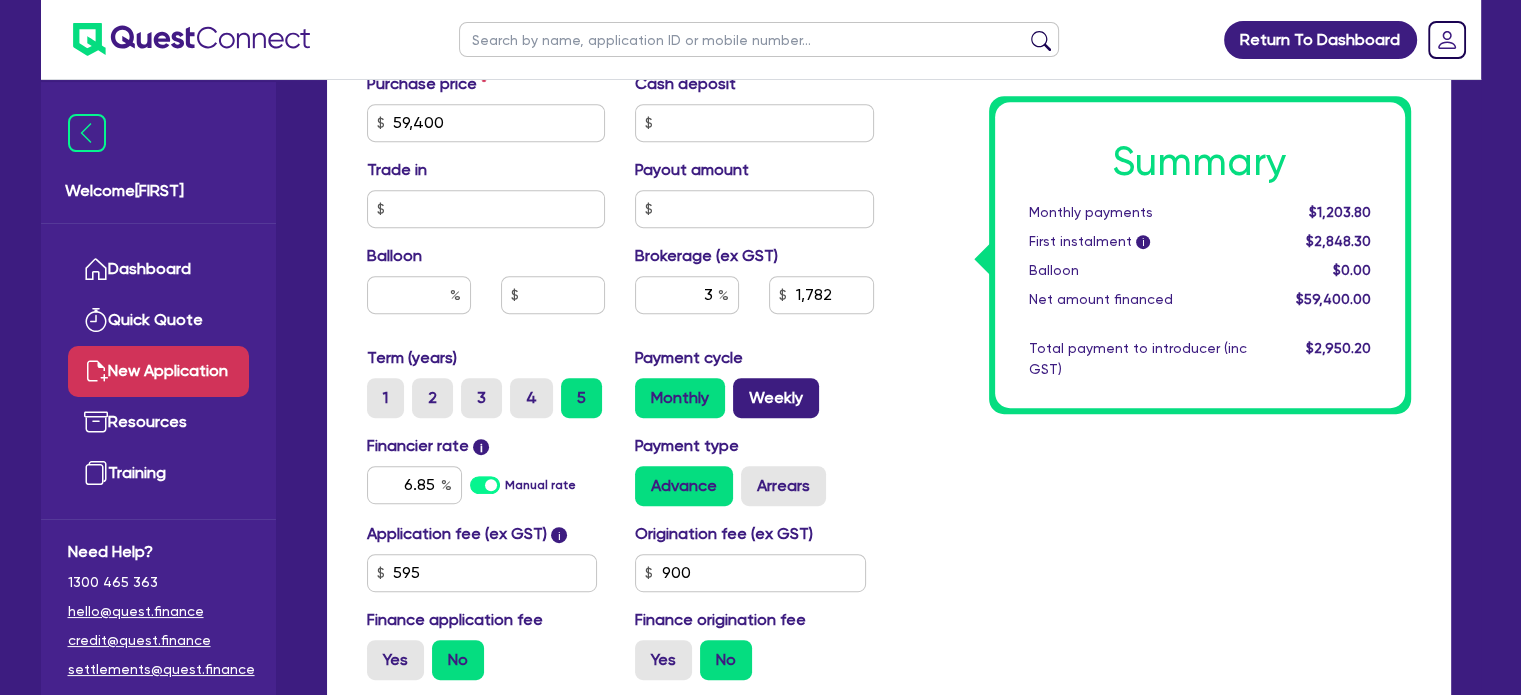 click on "Weekly" at bounding box center [776, 398] 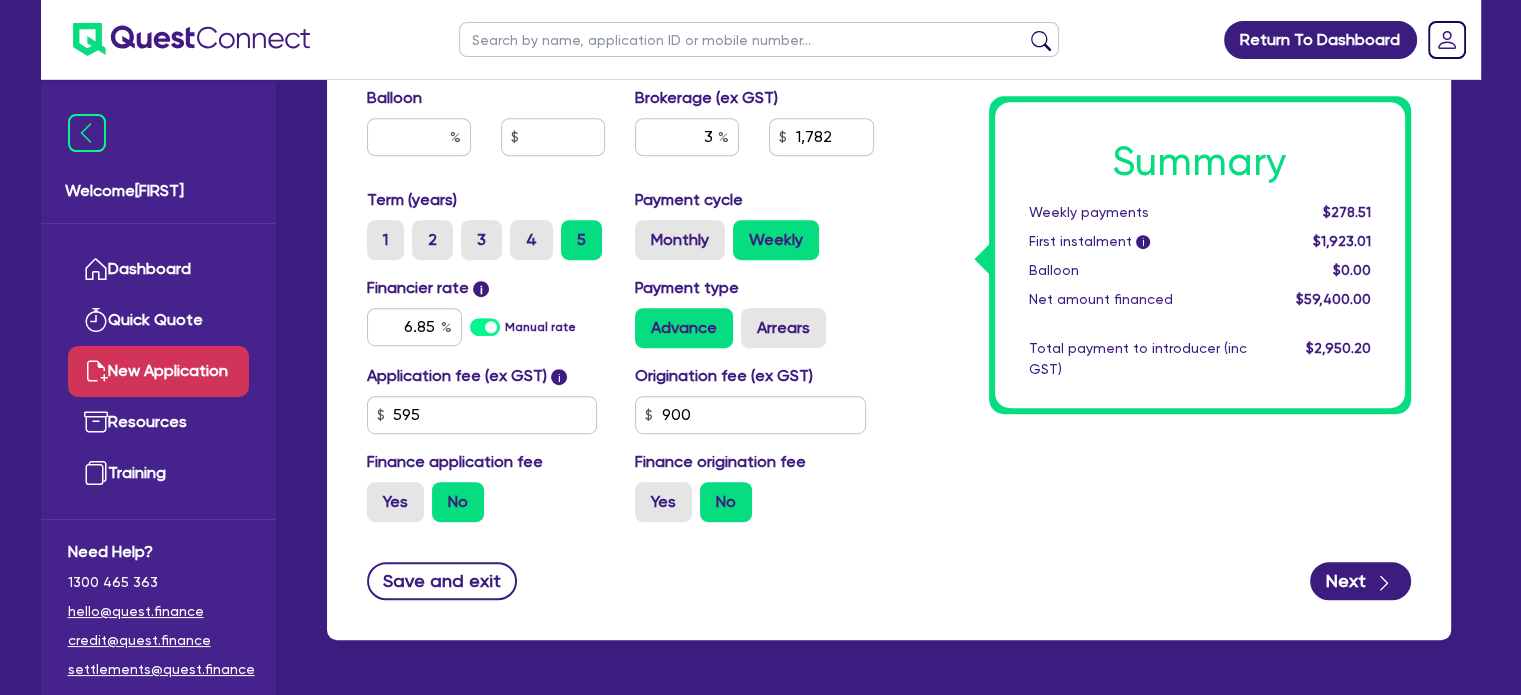 scroll, scrollTop: 1044, scrollLeft: 0, axis: vertical 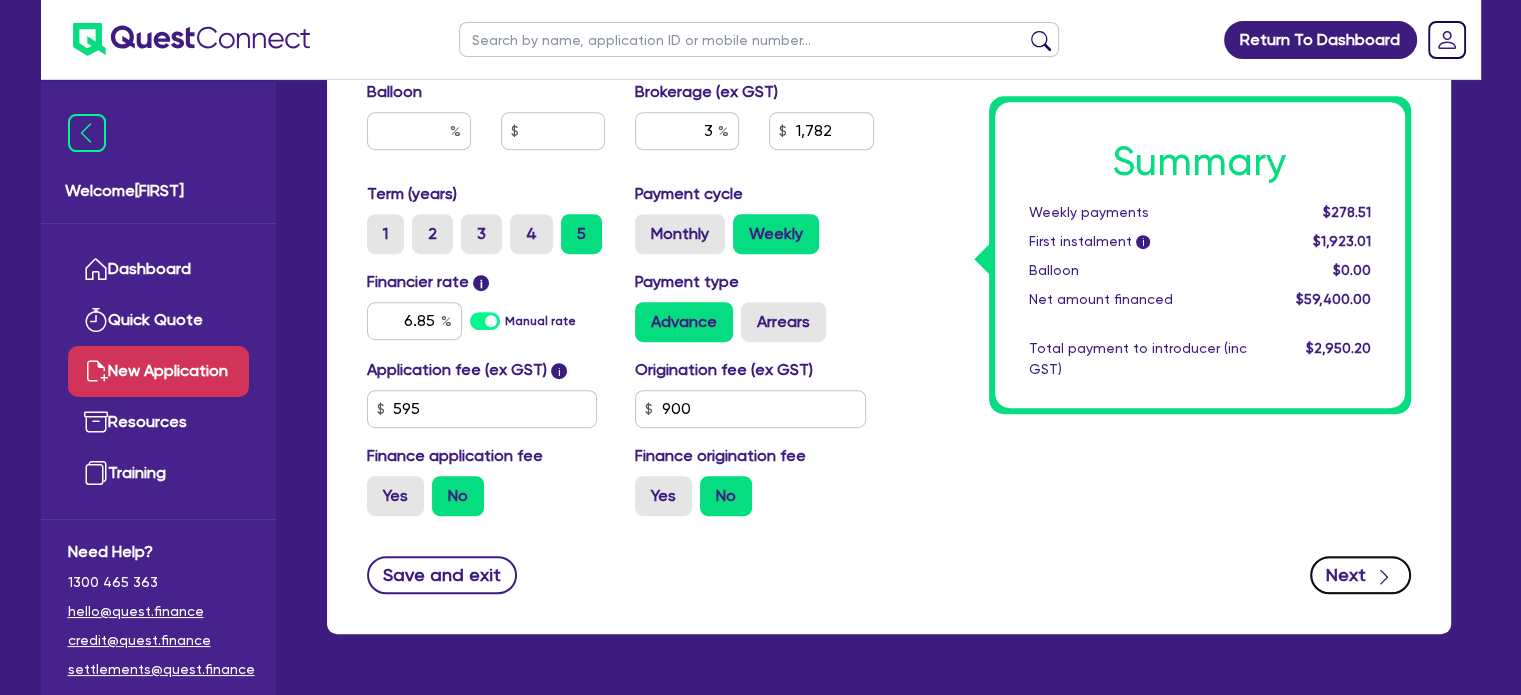 click at bounding box center (1384, 577) 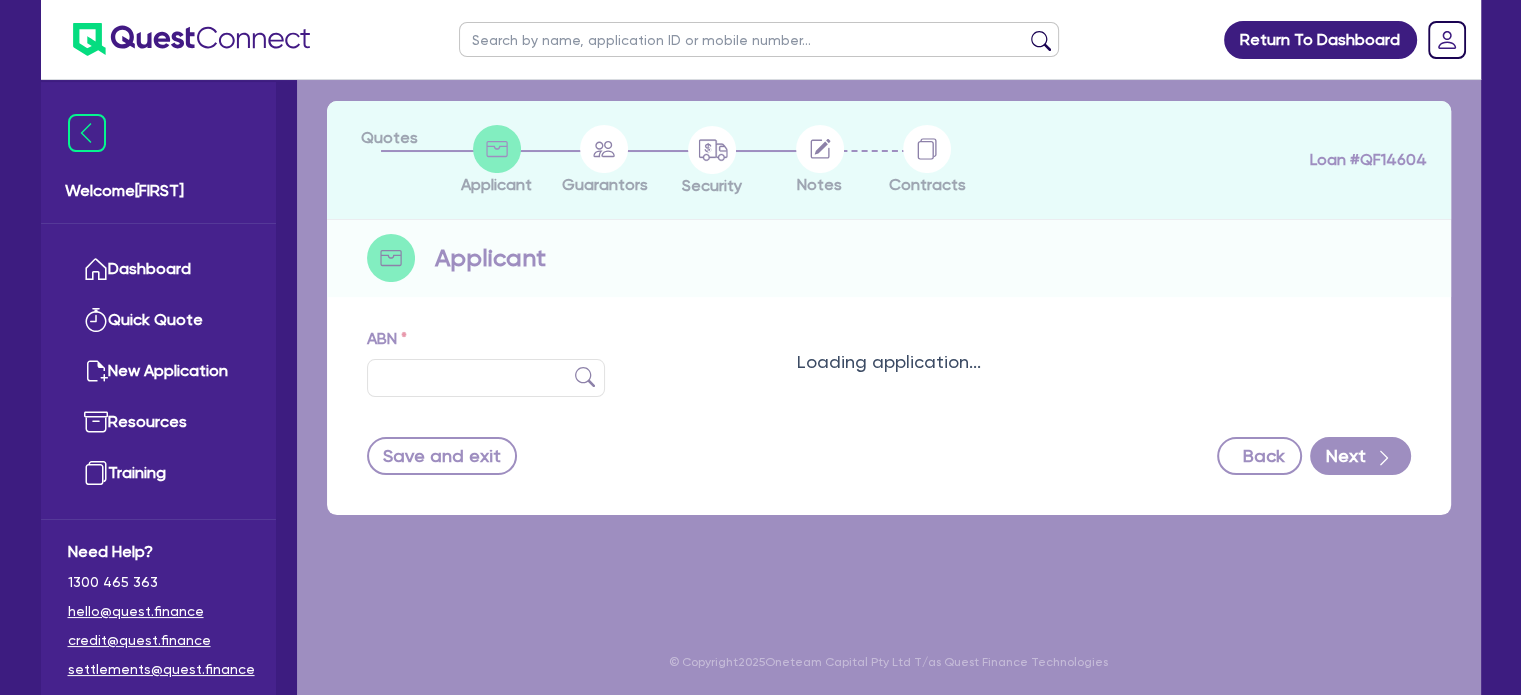 scroll, scrollTop: 0, scrollLeft: 0, axis: both 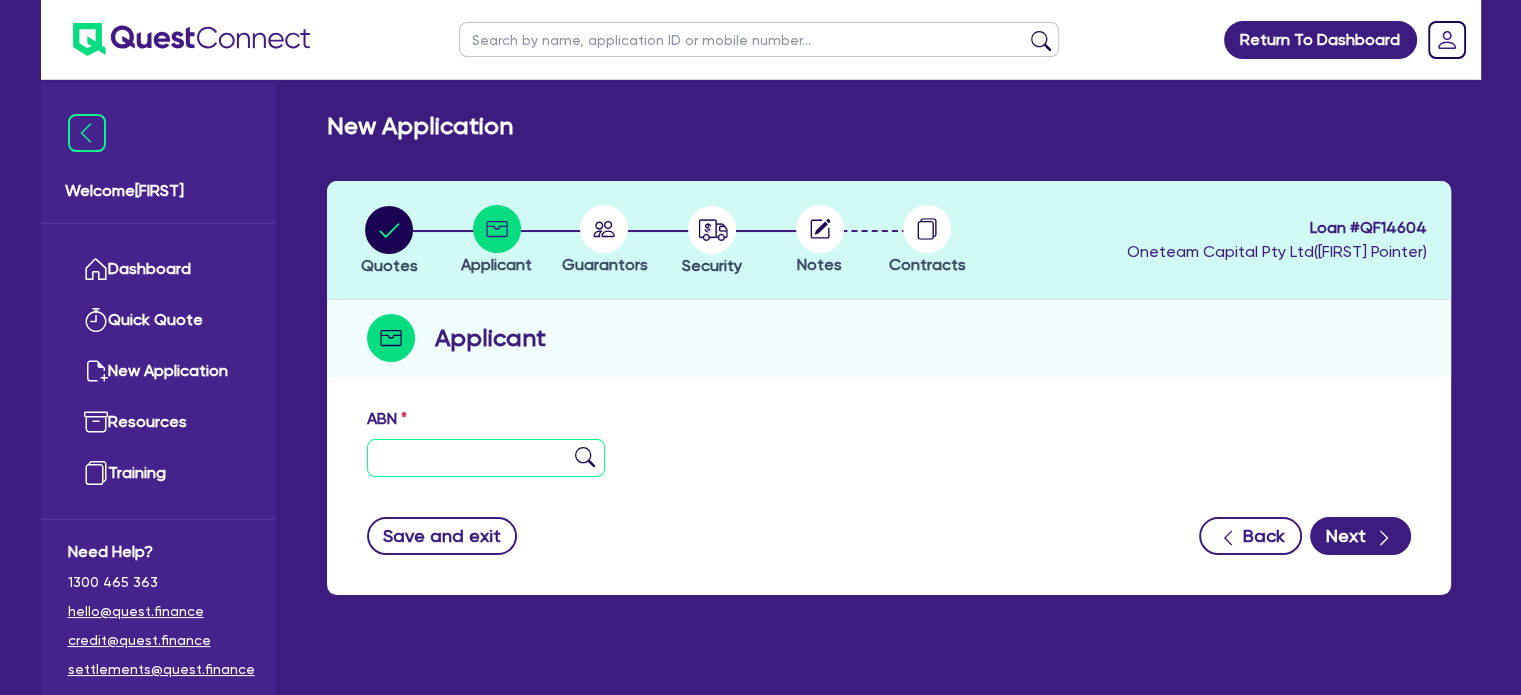 click at bounding box center [486, 458] 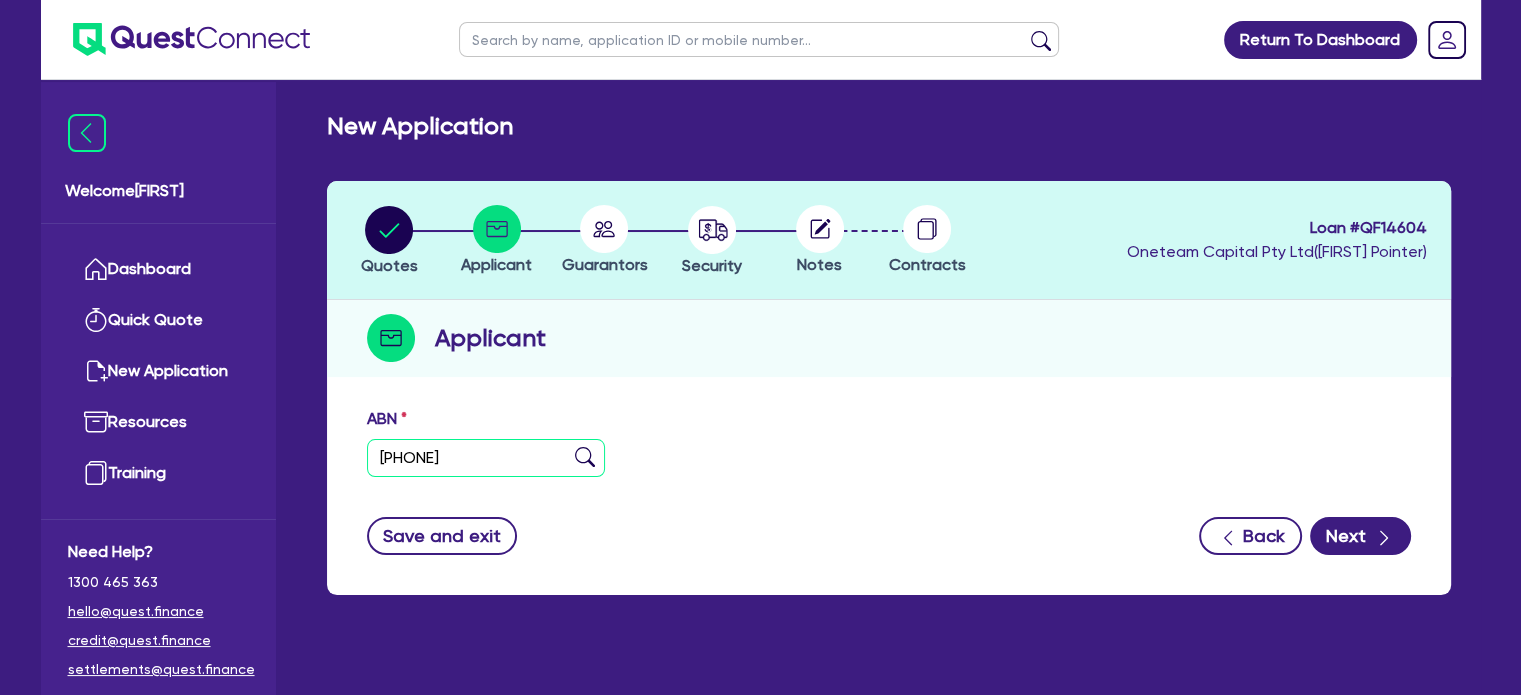 type on "[PHONE]" 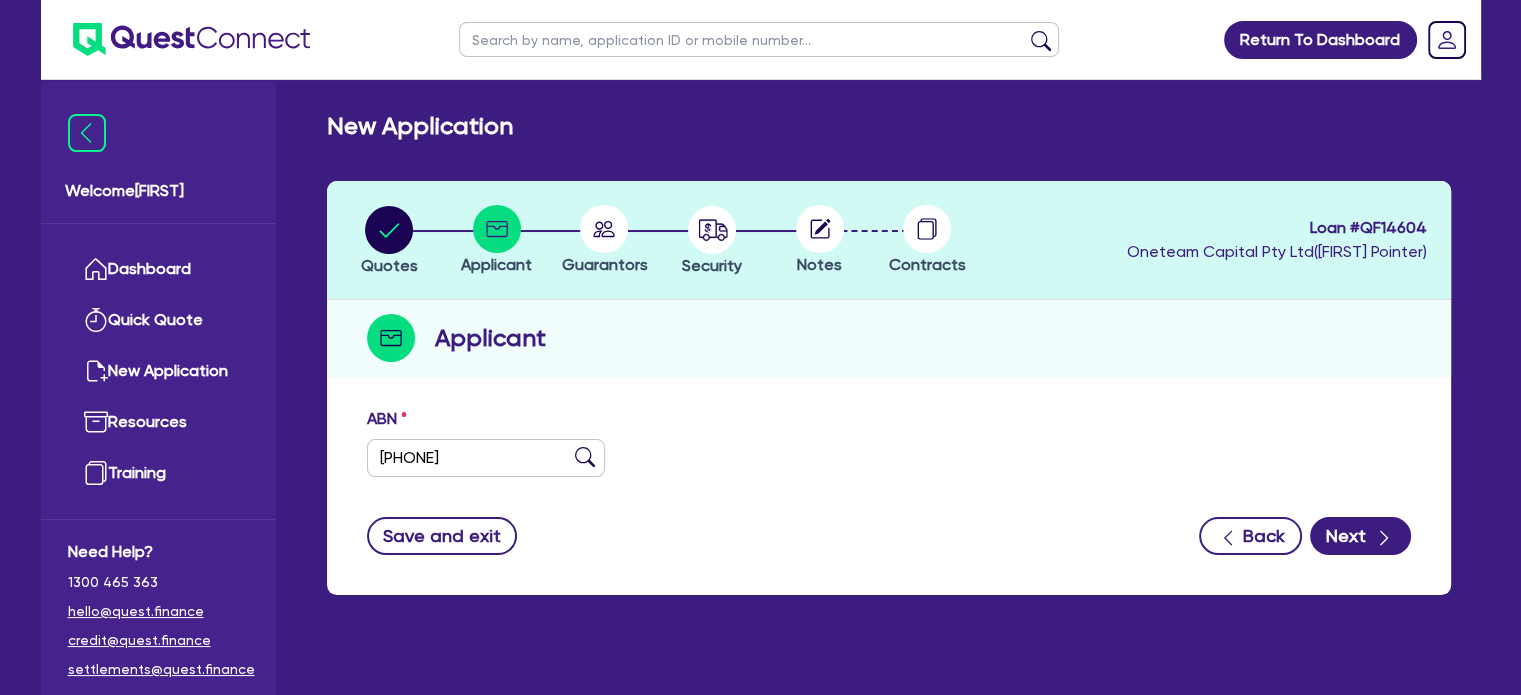 click at bounding box center [585, 457] 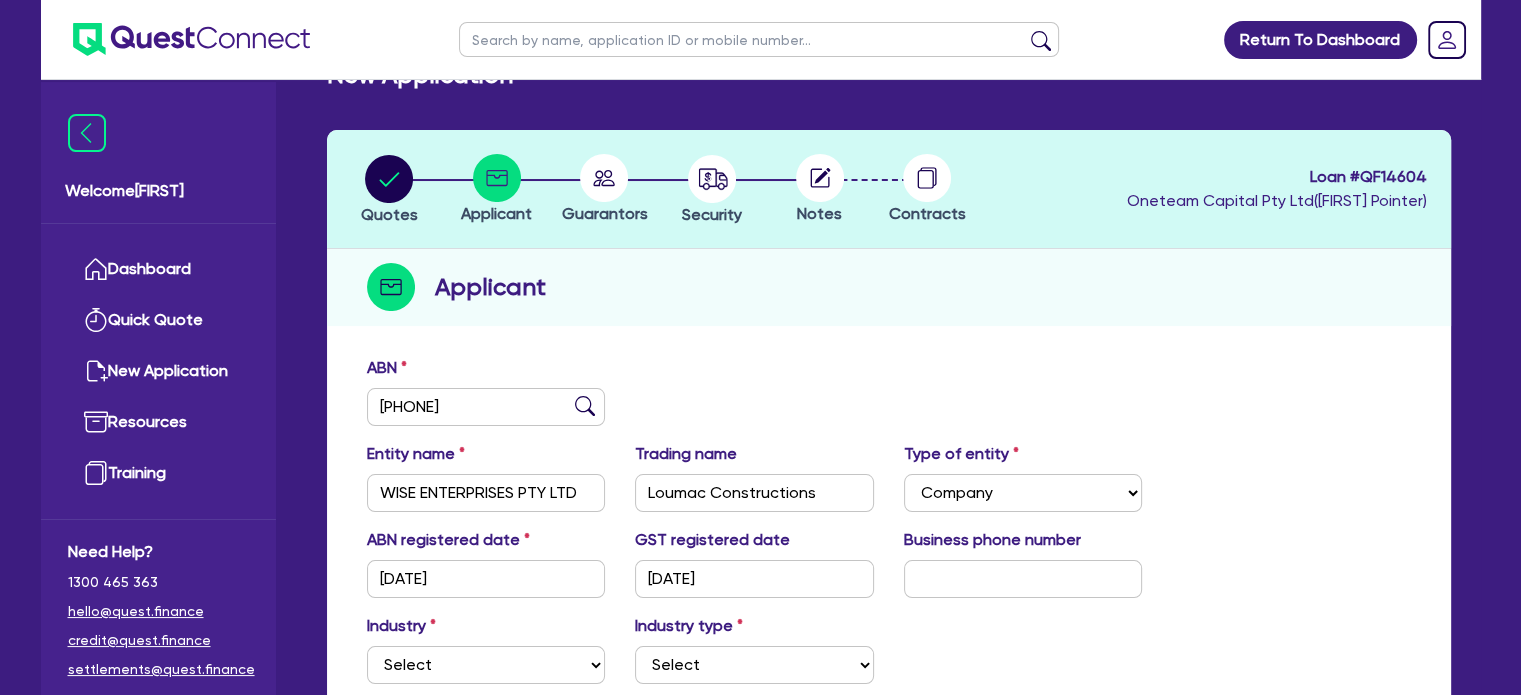 scroll, scrollTop: 48, scrollLeft: 0, axis: vertical 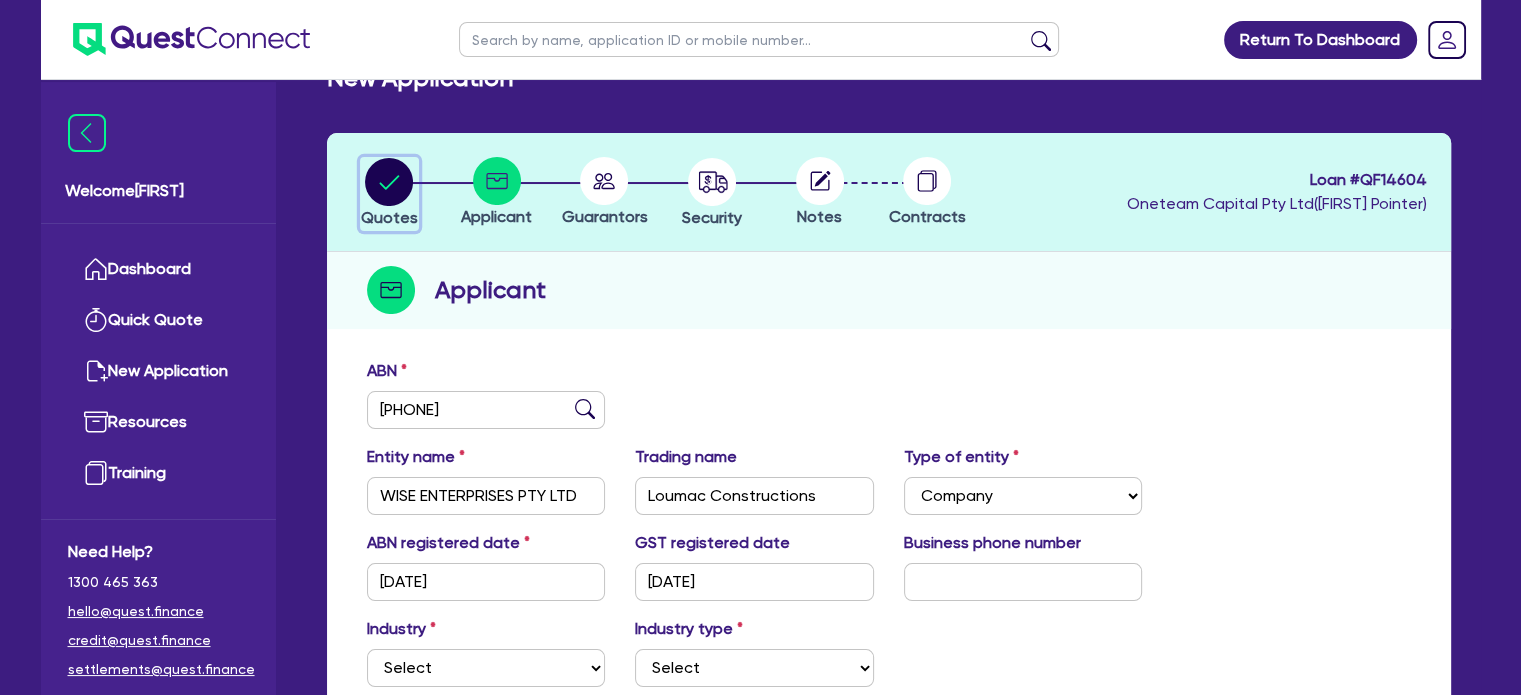click at bounding box center [390, 182] 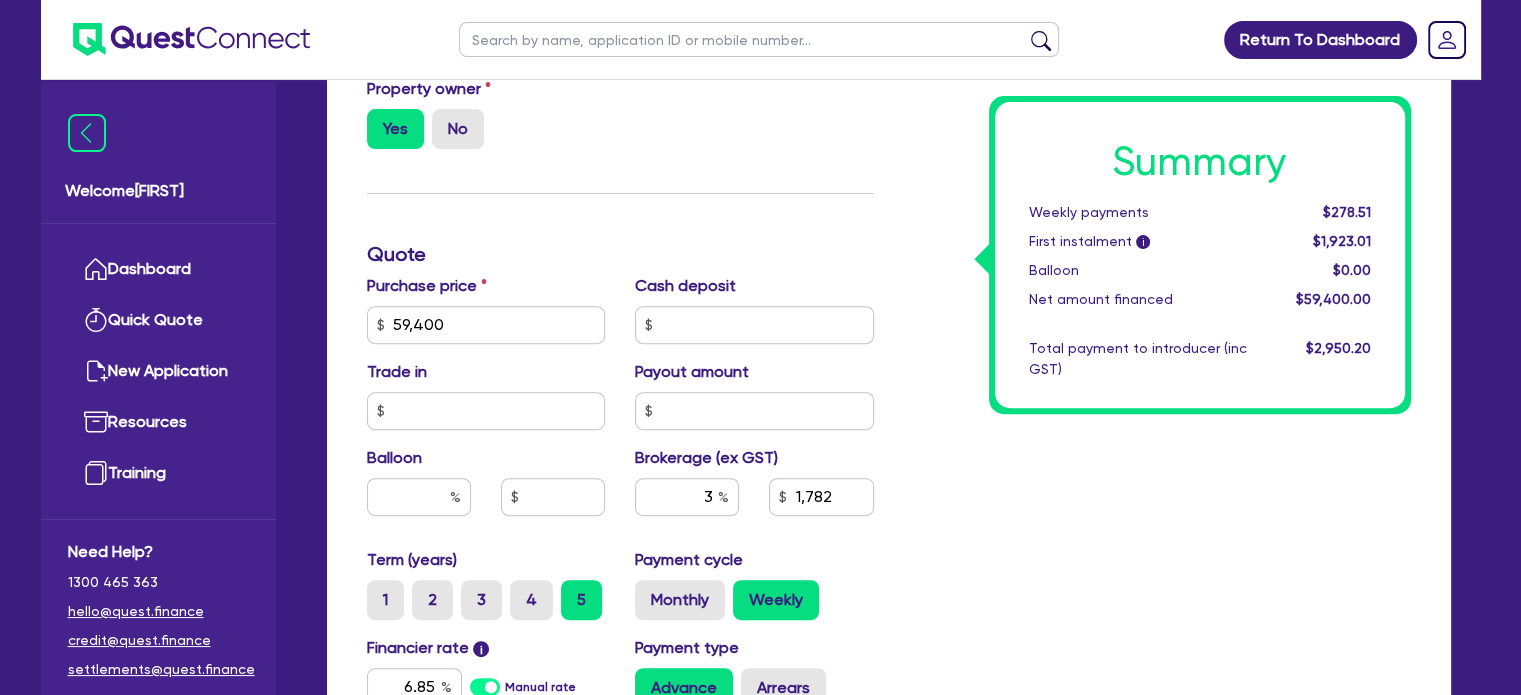 scroll, scrollTop: 676, scrollLeft: 0, axis: vertical 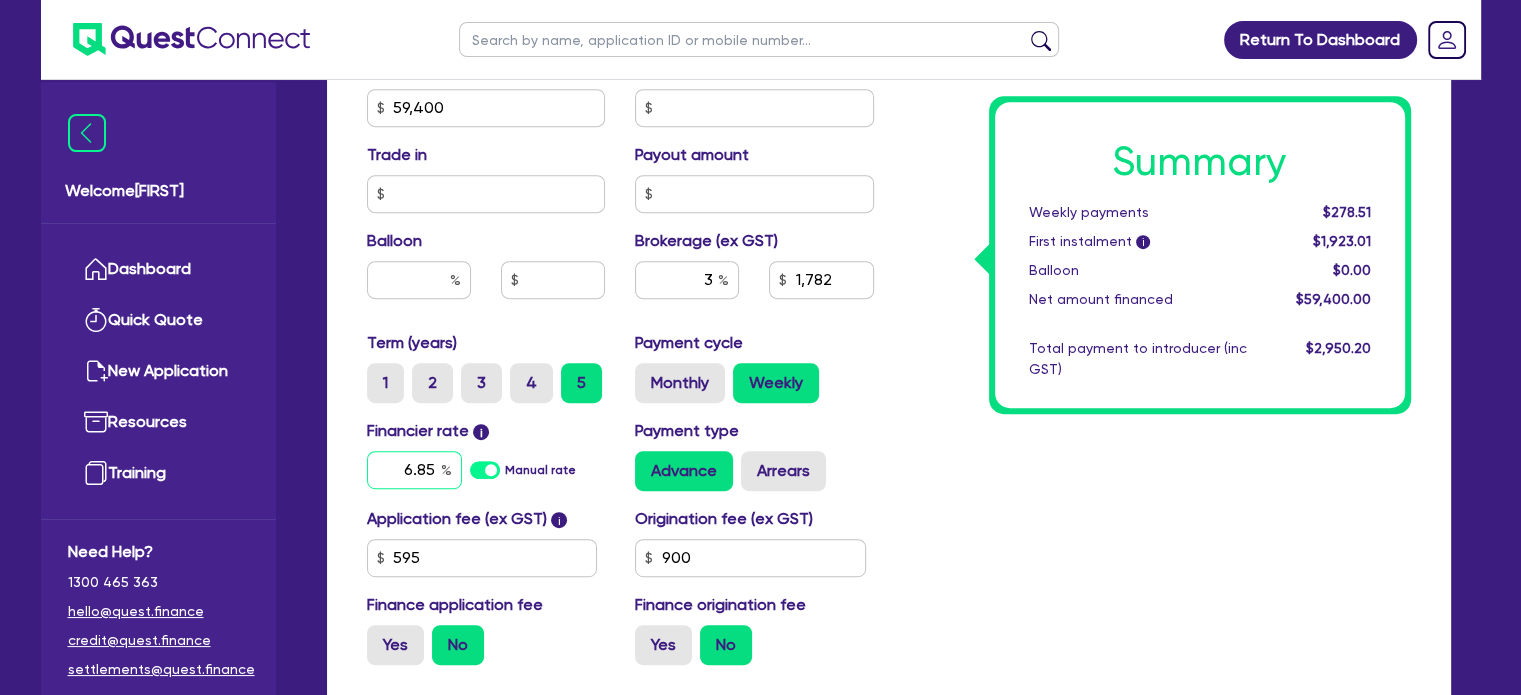 click on "6.85" at bounding box center (414, 470) 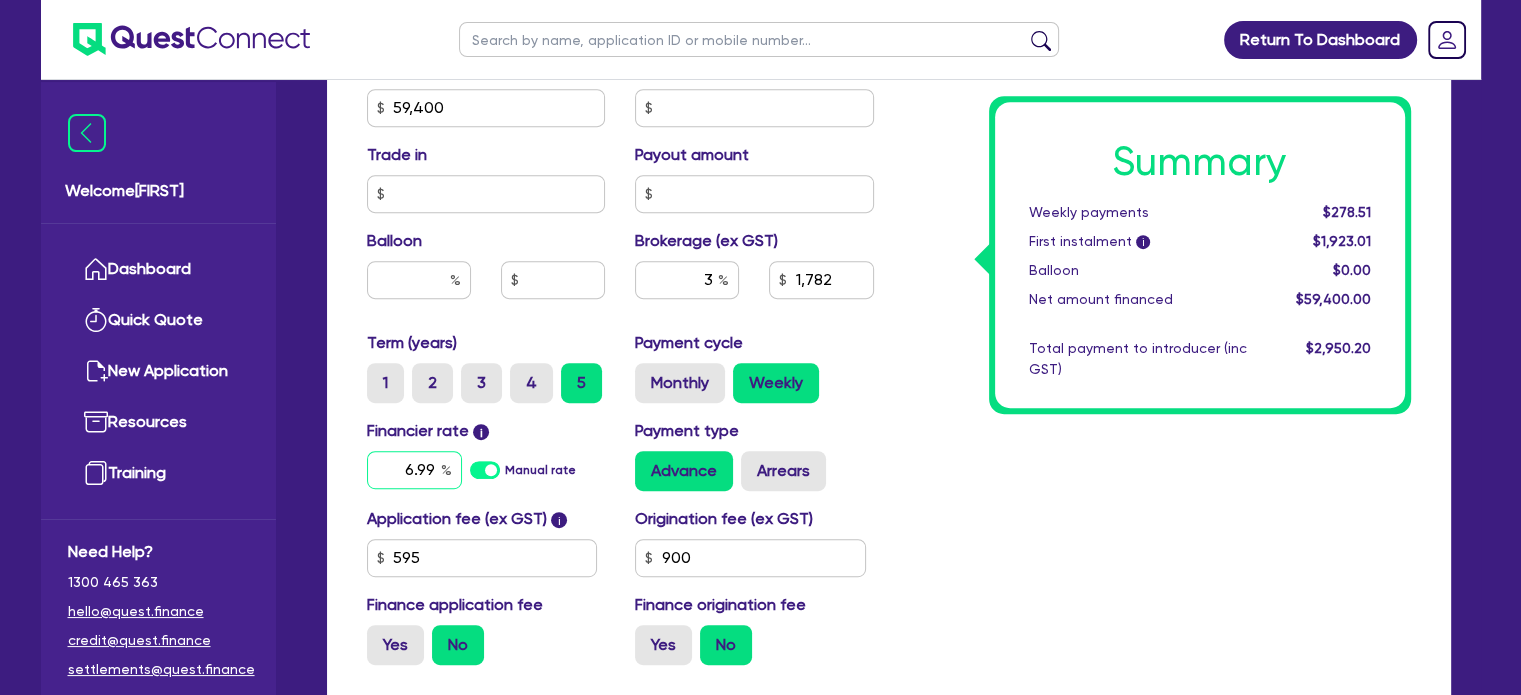 type on "6.99" 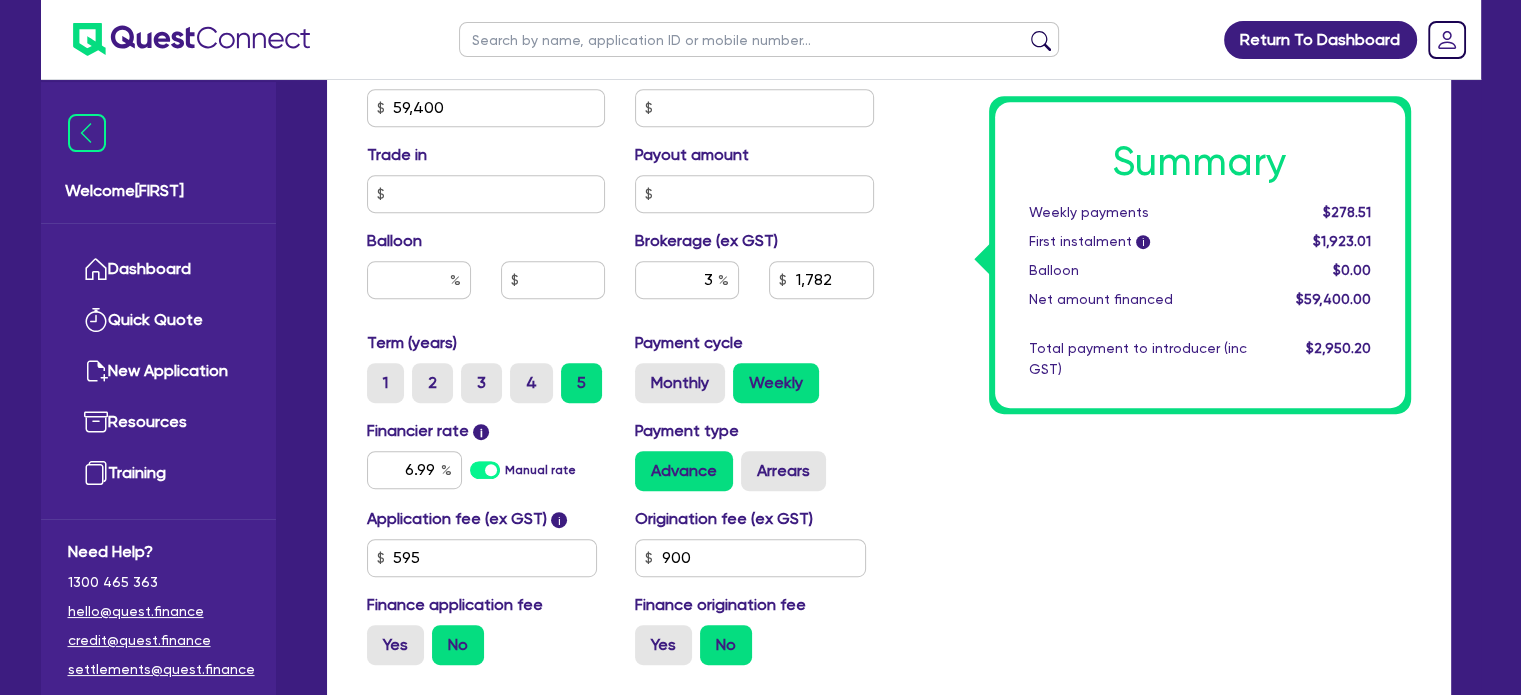 click on "Payment type Advance Arrears" at bounding box center [821, 280] 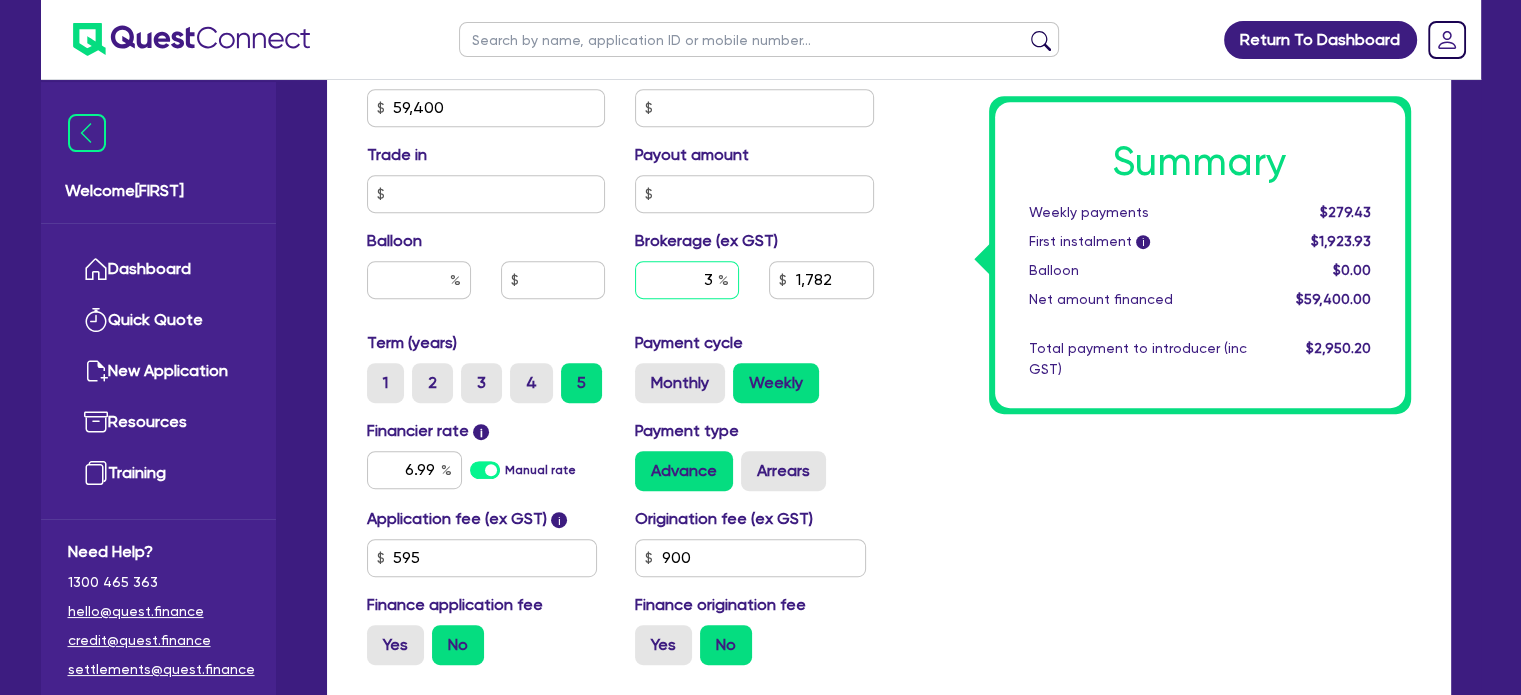 click on "3" at bounding box center [687, 280] 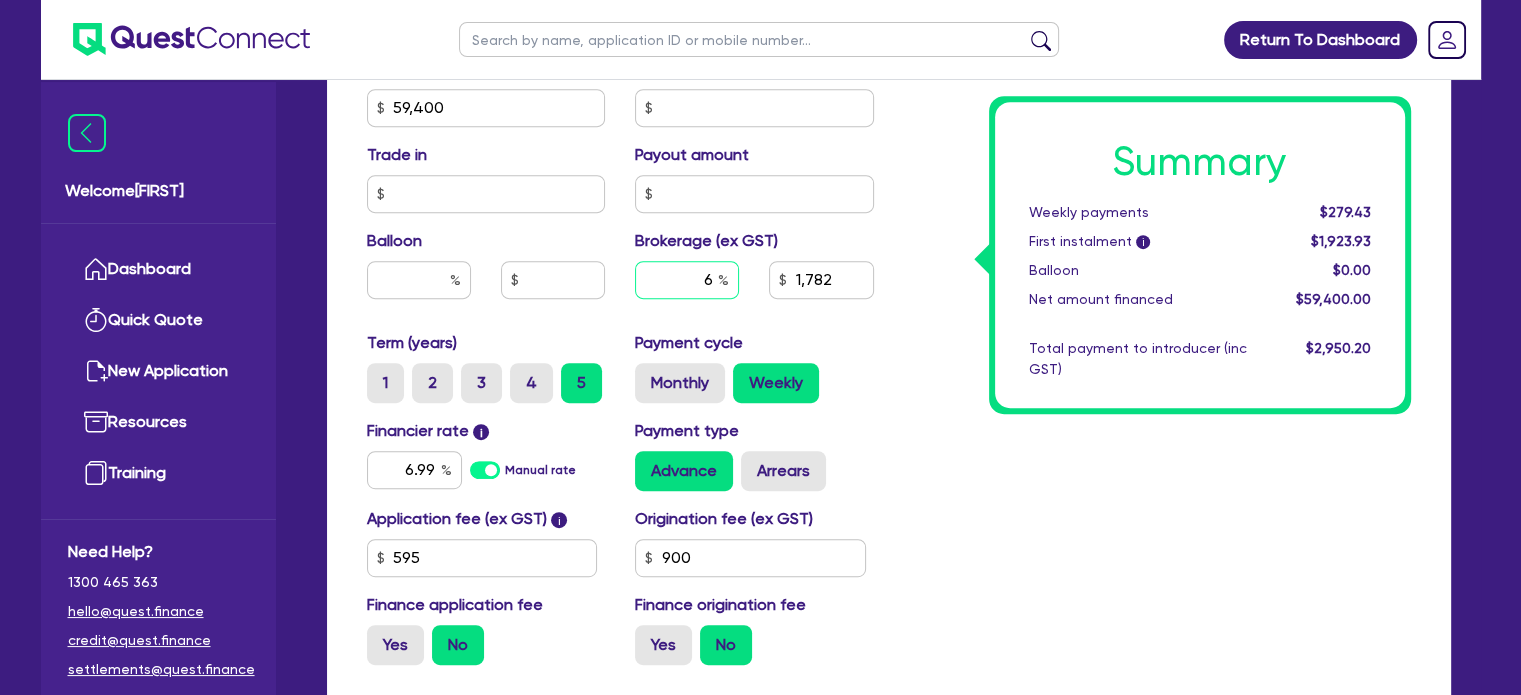 type on "6" 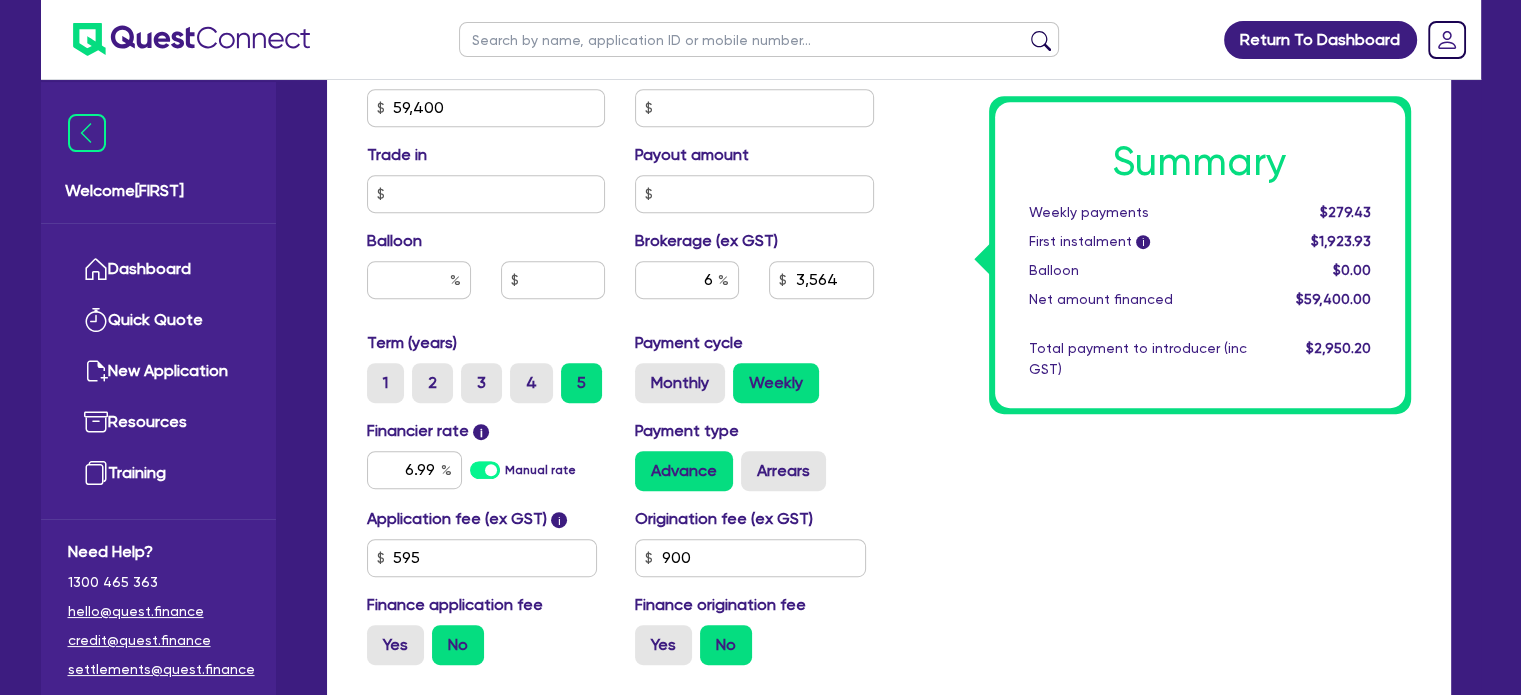 click on "Summary Weekly   payments [PRICE] First instalment i [PRICE] Balloon $0.00 Net amount financed $59,400.00 Total payment to introducer (inc GST) [PRICE]" at bounding box center [1157, 96] 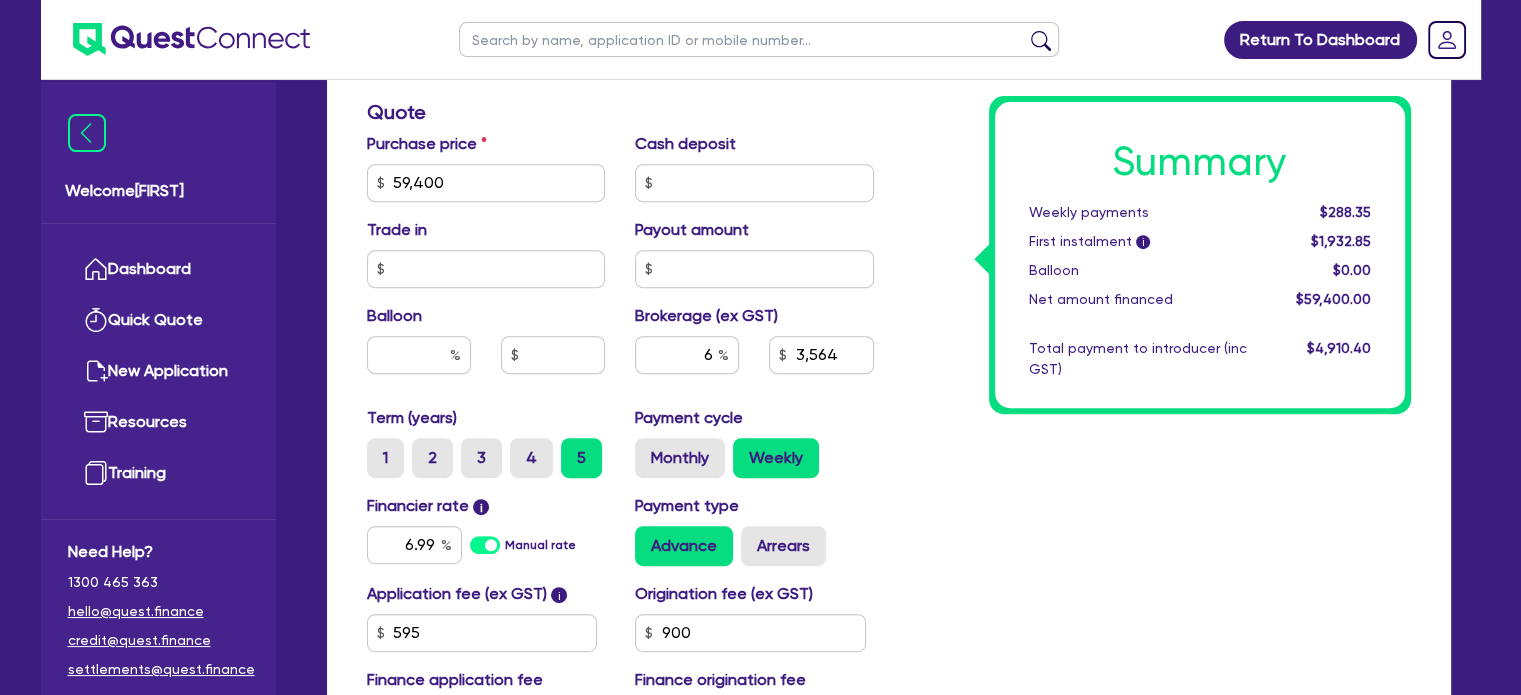 scroll, scrollTop: 820, scrollLeft: 0, axis: vertical 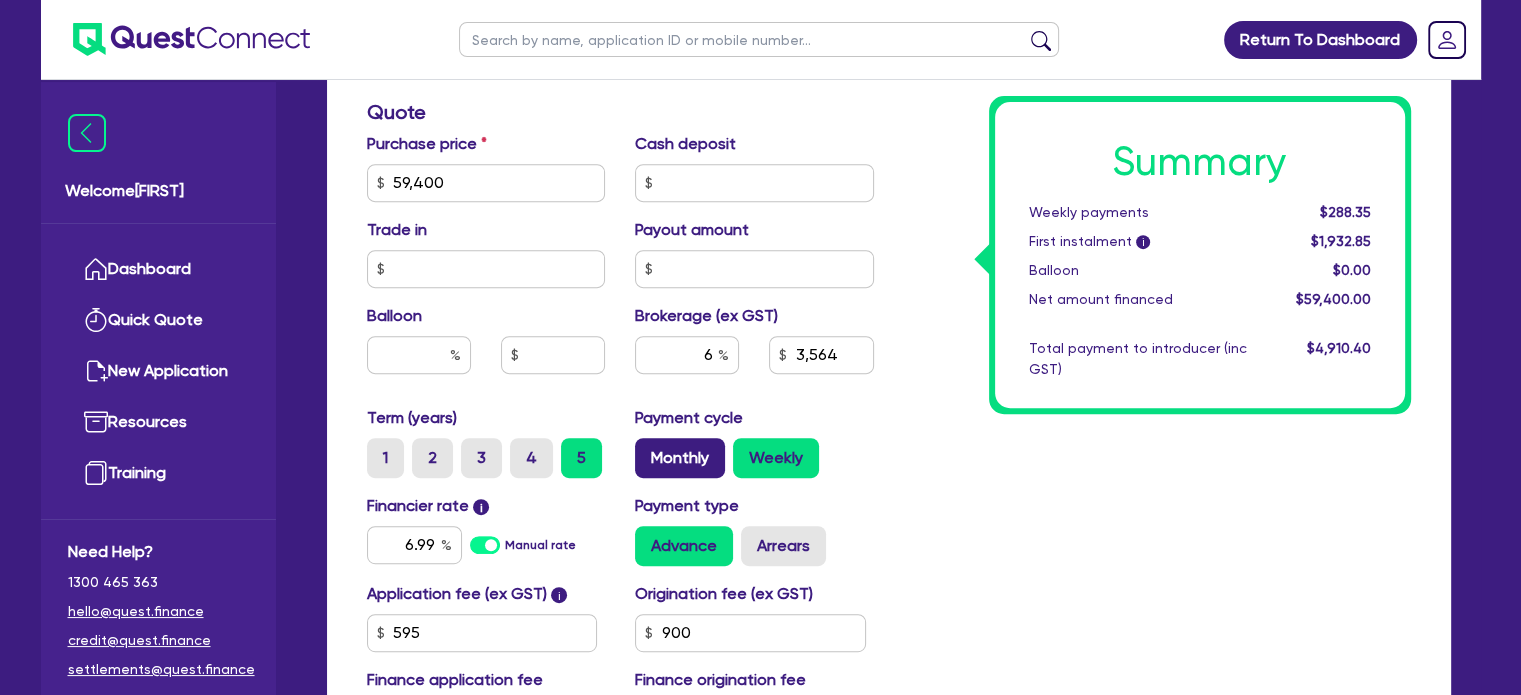 click on "Monthly" at bounding box center (680, 458) 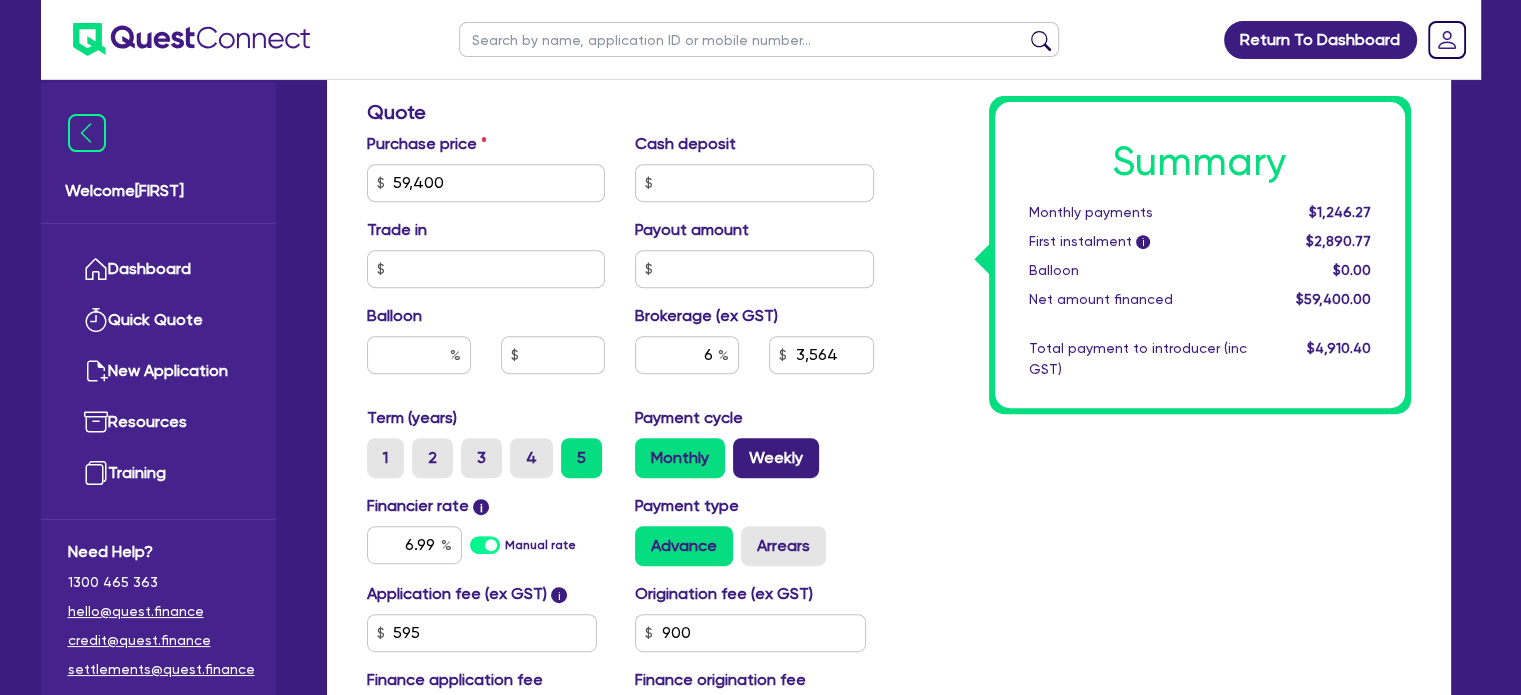 click on "Weekly" at bounding box center [776, 458] 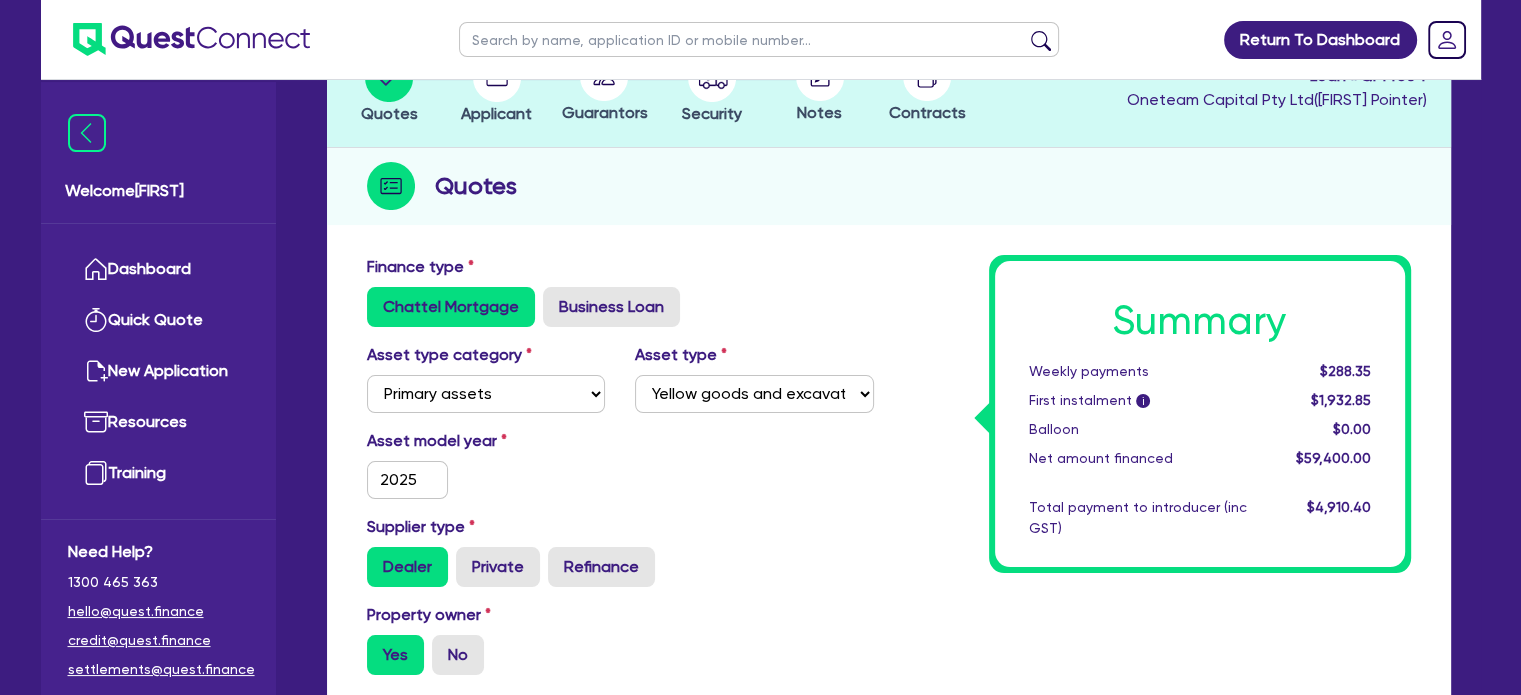 scroll, scrollTop: 112, scrollLeft: 0, axis: vertical 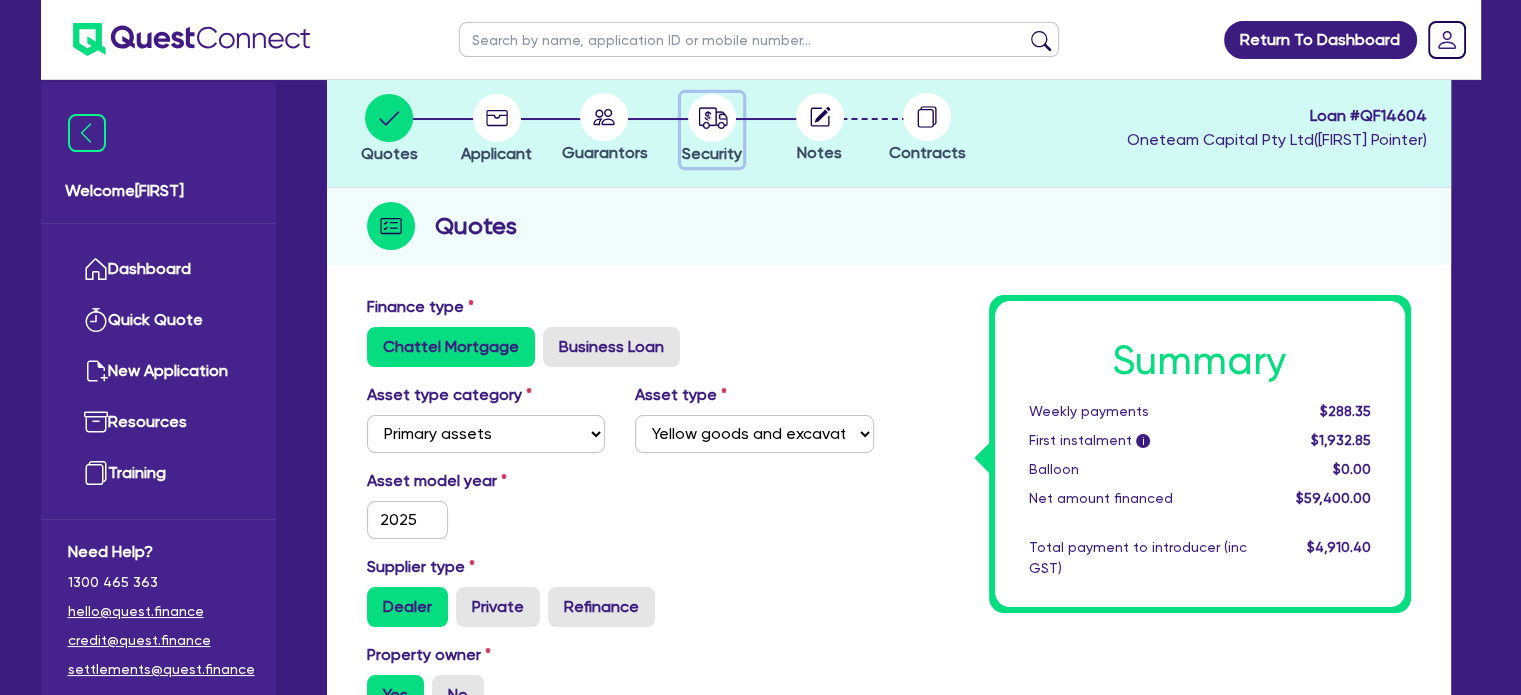 click at bounding box center (712, 118) 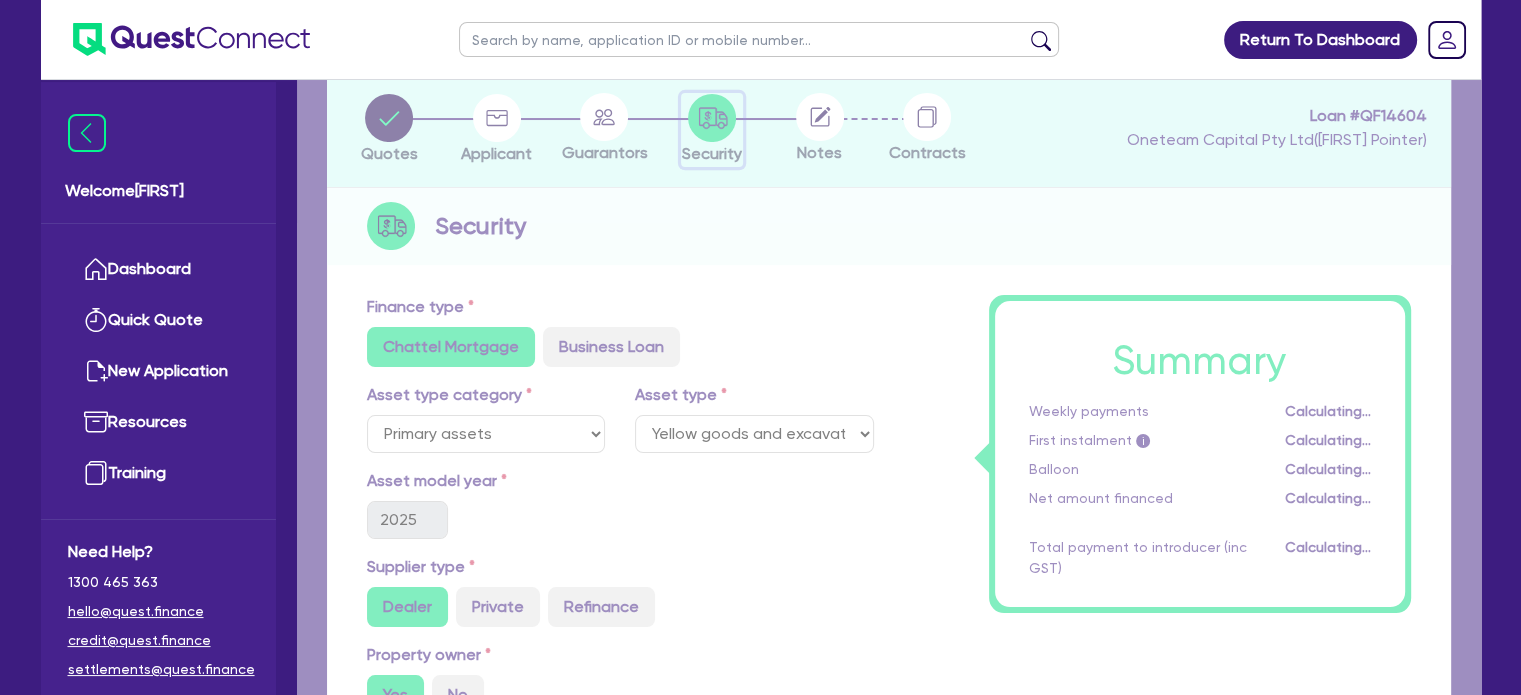 scroll, scrollTop: 0, scrollLeft: 0, axis: both 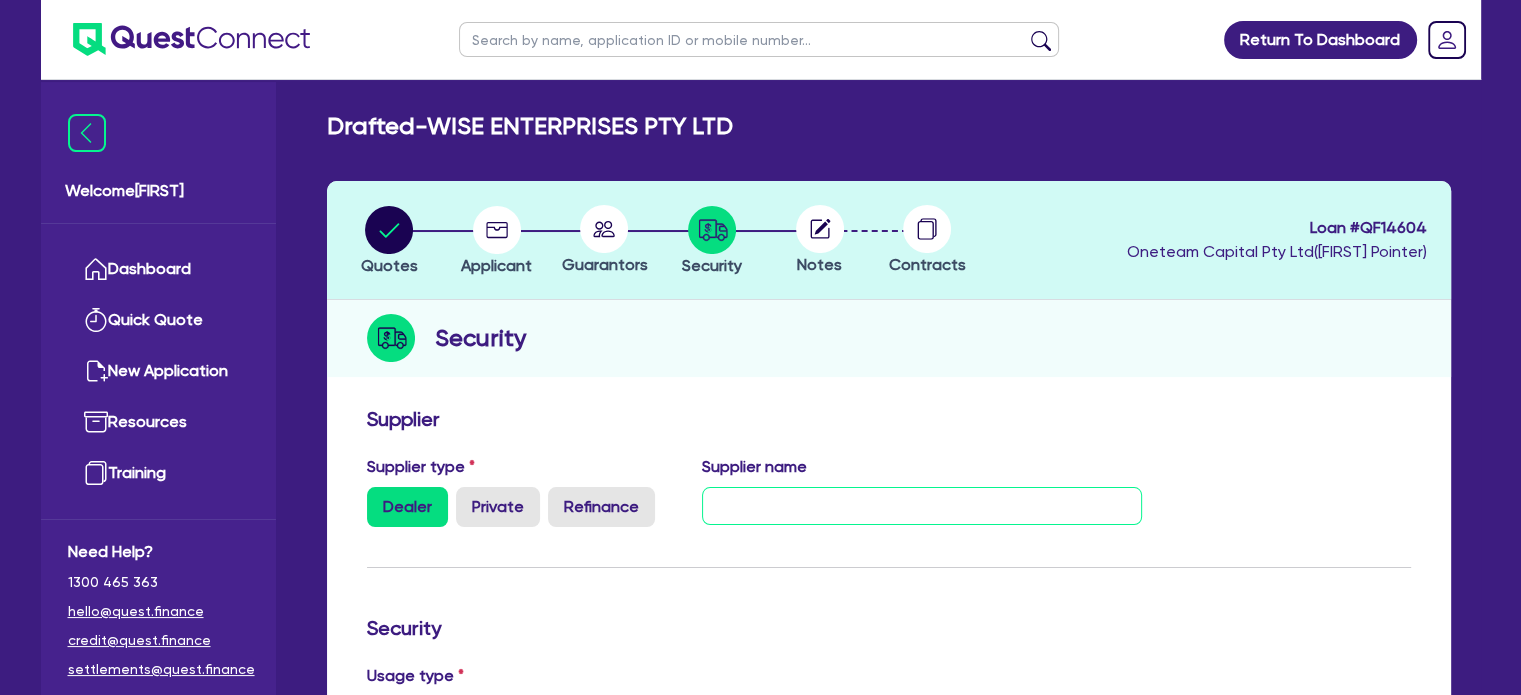 click at bounding box center [922, 506] 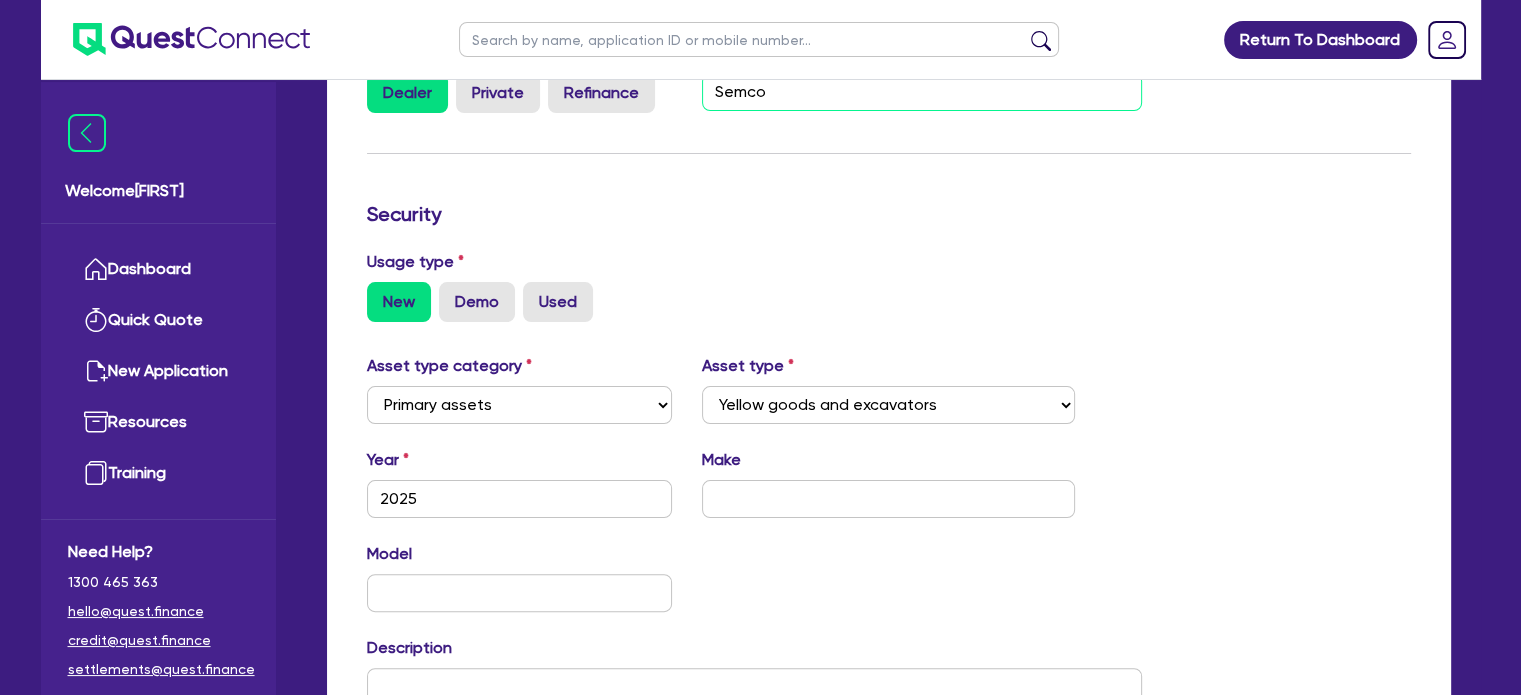 scroll, scrollTop: 415, scrollLeft: 0, axis: vertical 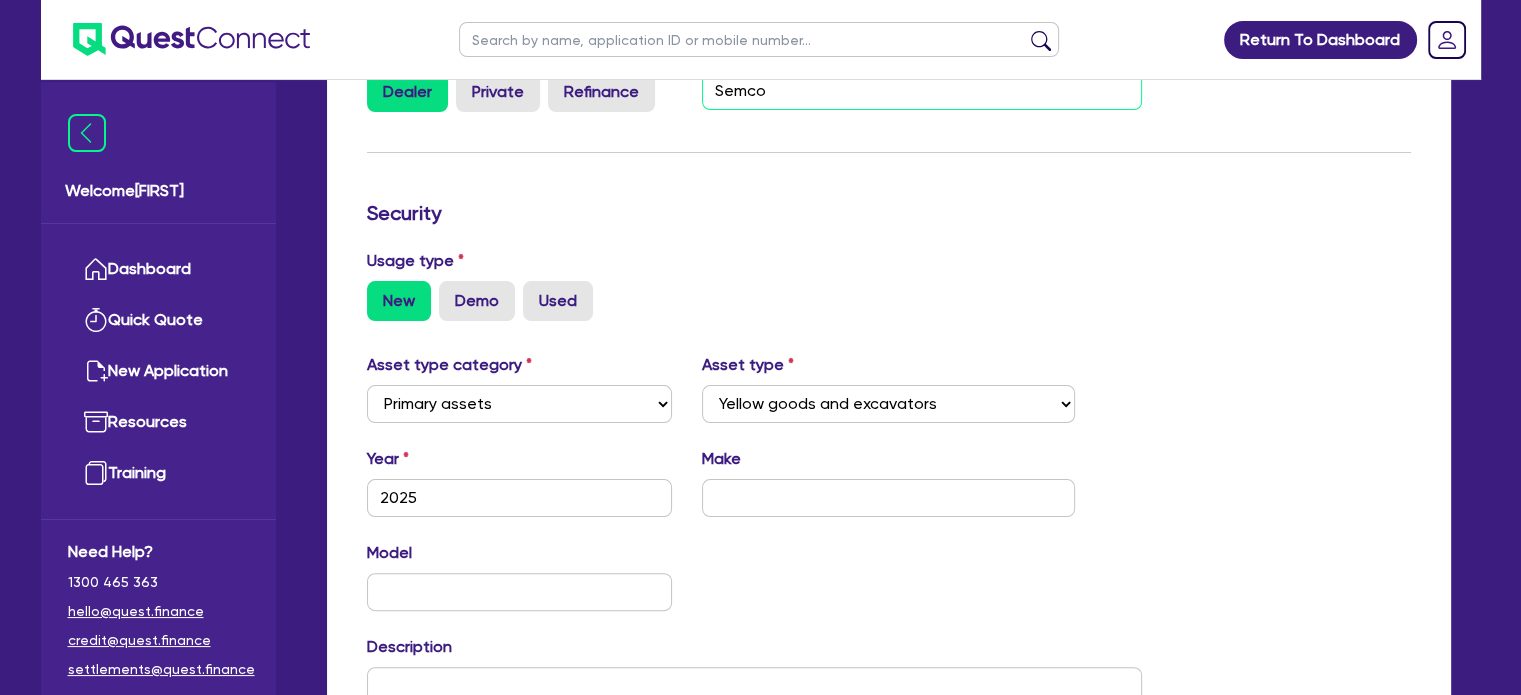 type on "Semco" 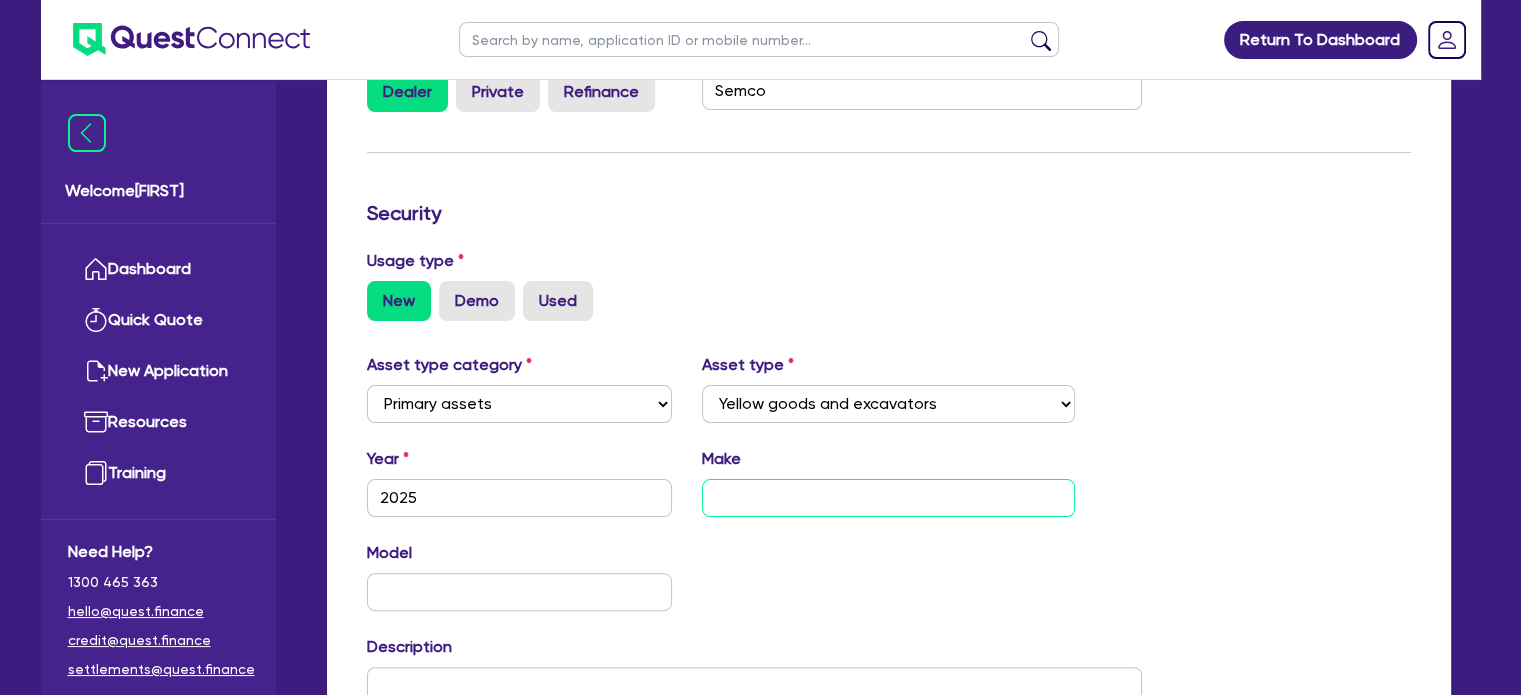 click at bounding box center [888, 498] 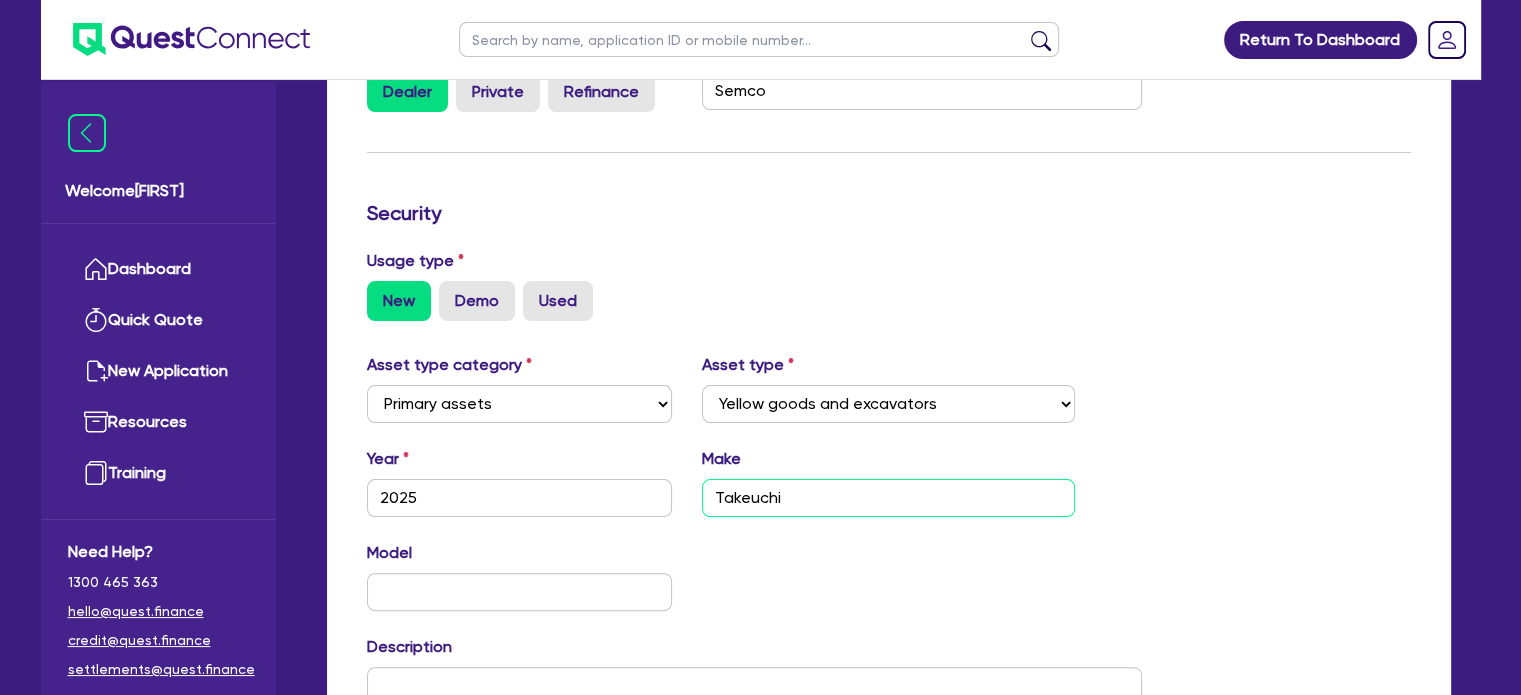 type on "Takeuchi" 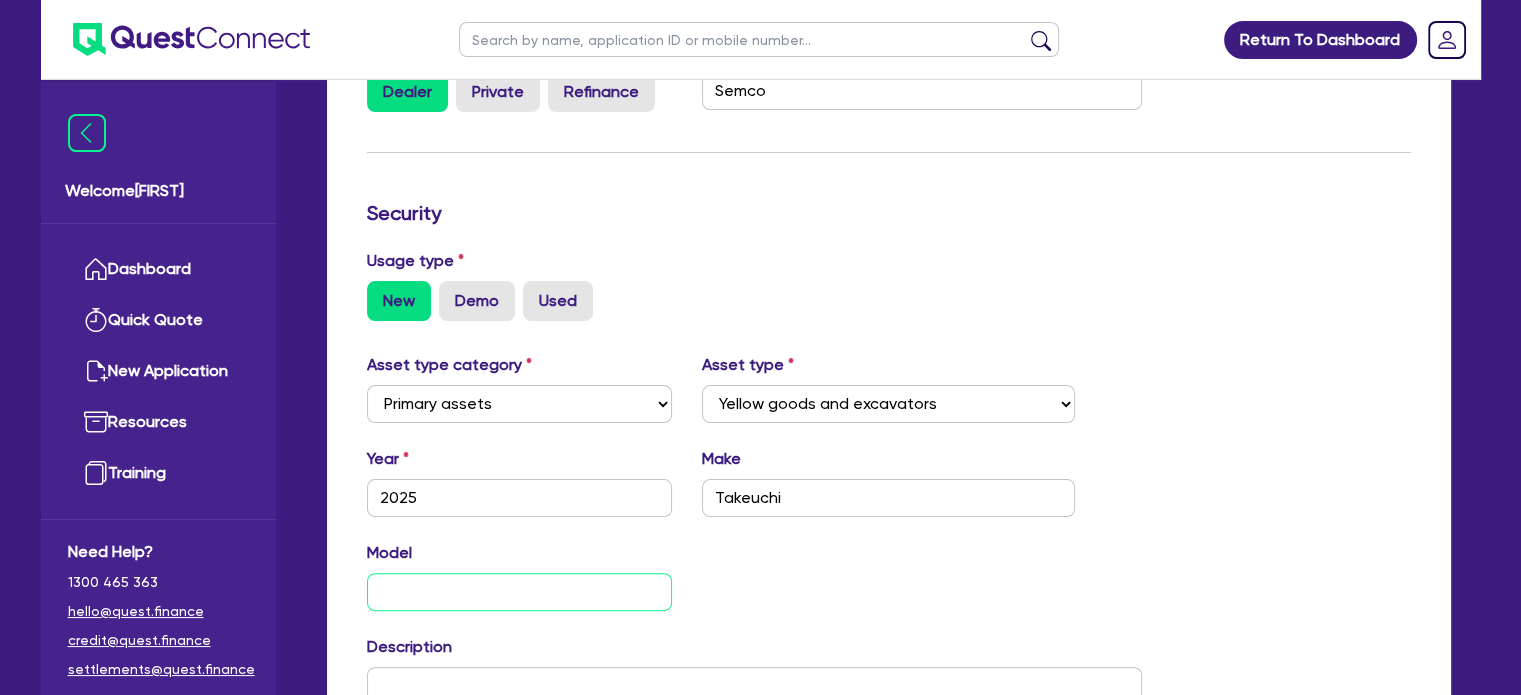 click at bounding box center [520, 592] 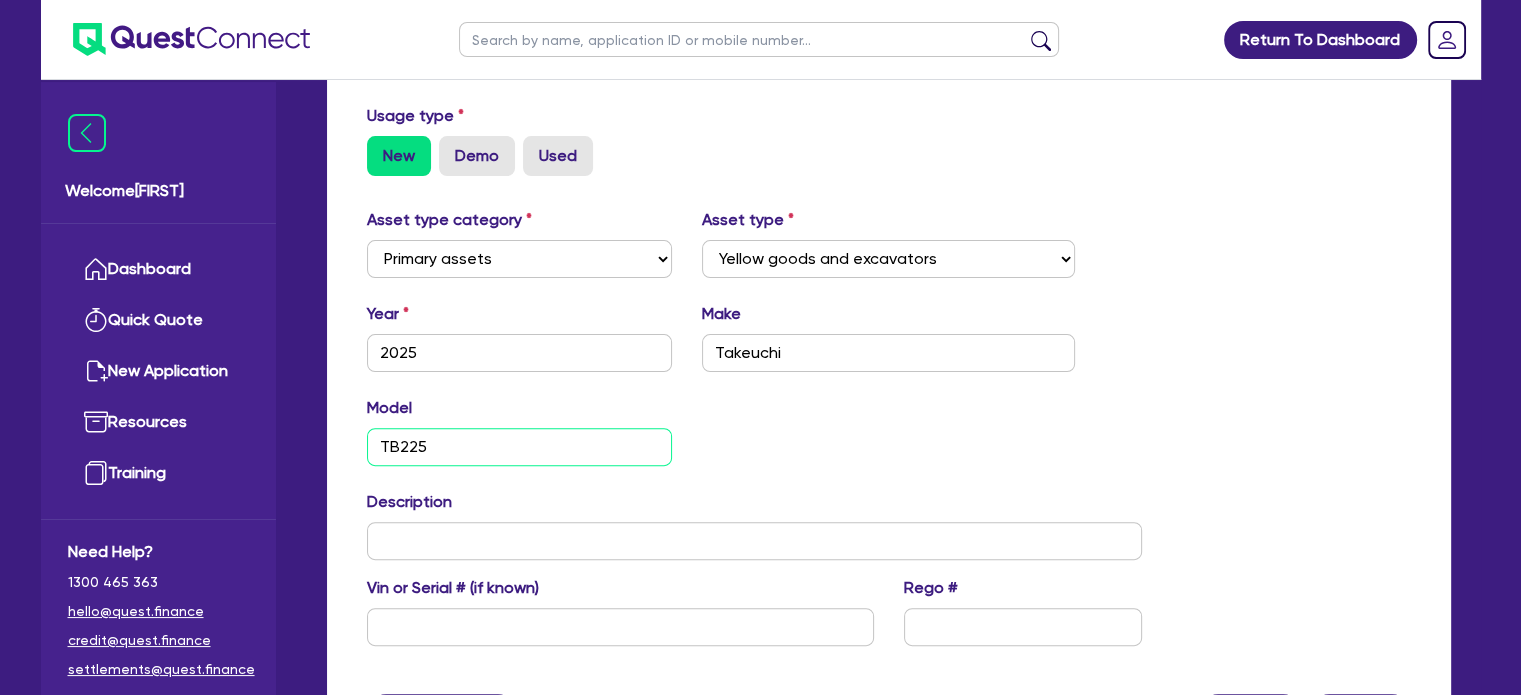 scroll, scrollTop: 561, scrollLeft: 0, axis: vertical 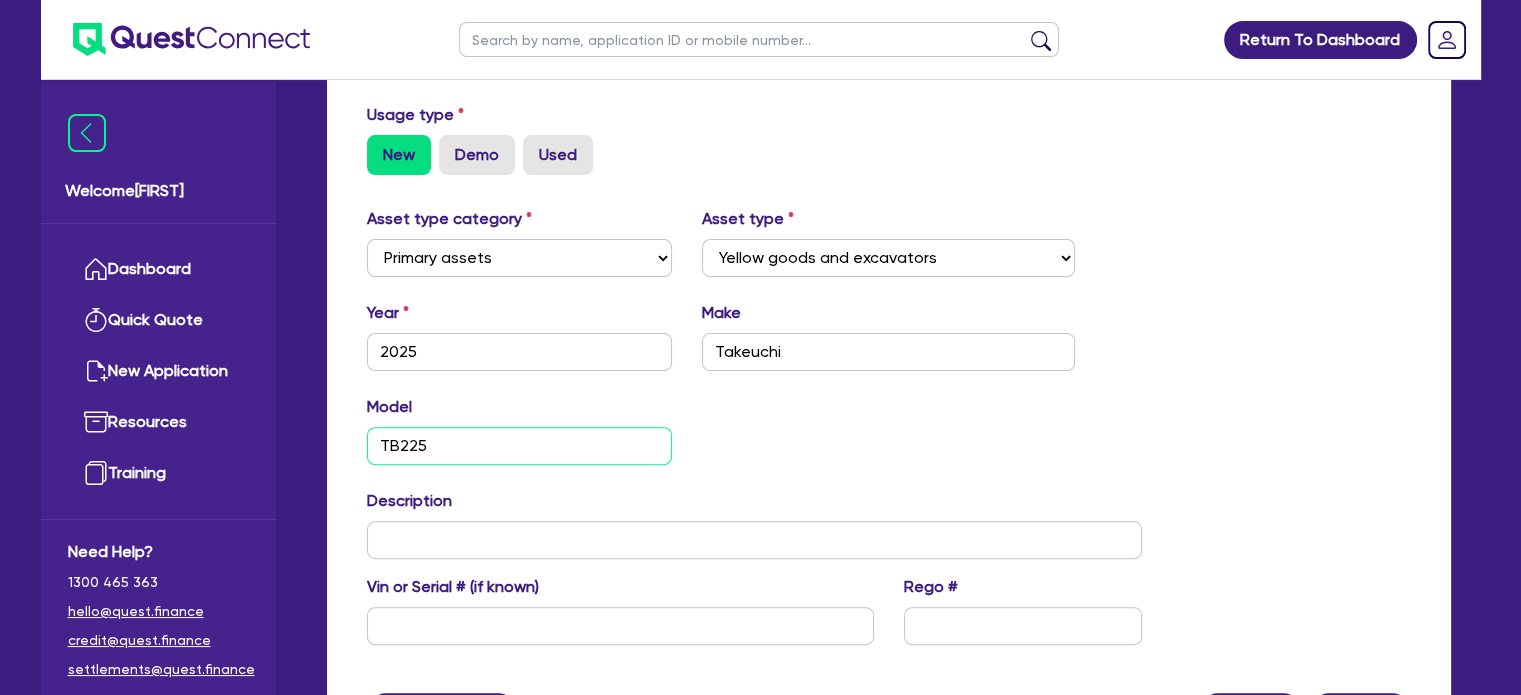 type on "TB225" 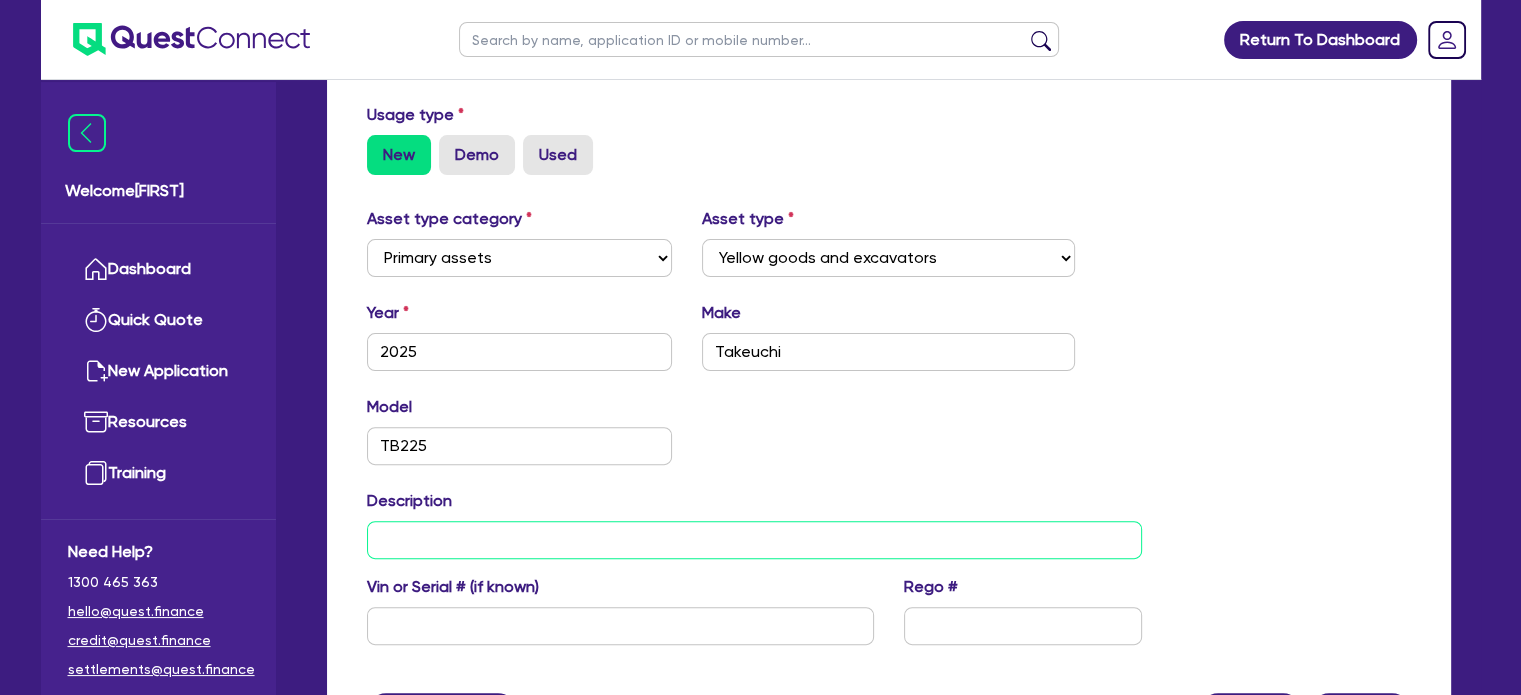 click at bounding box center [755, 540] 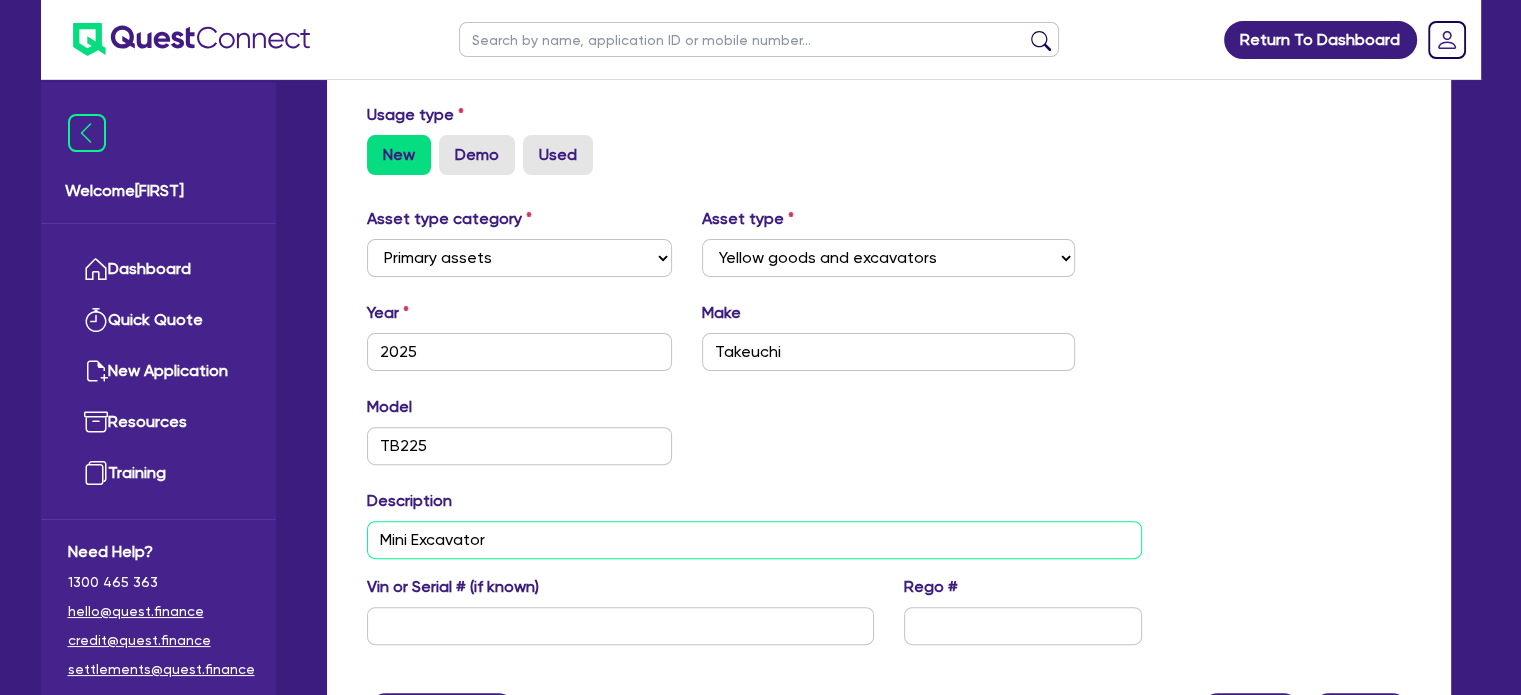 type on "Mini Excavator" 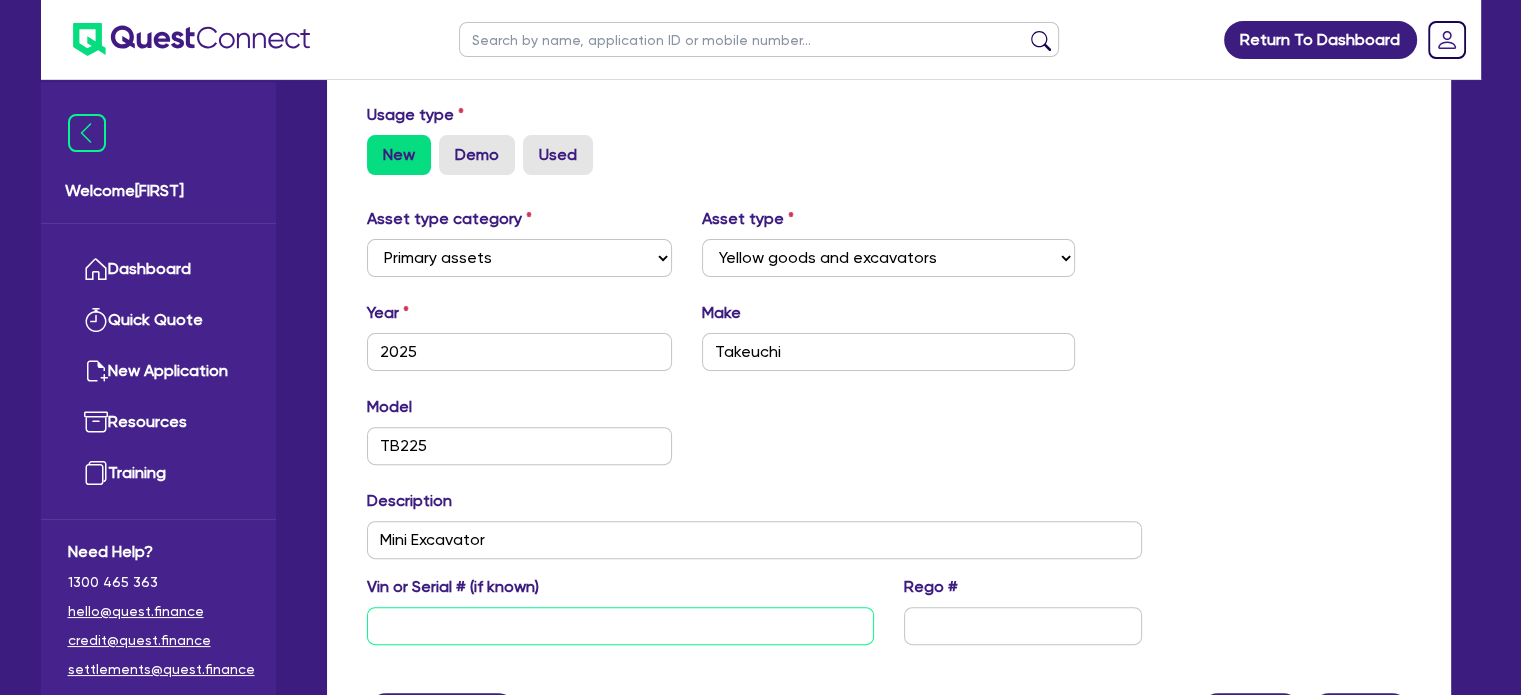click at bounding box center (620, 626) 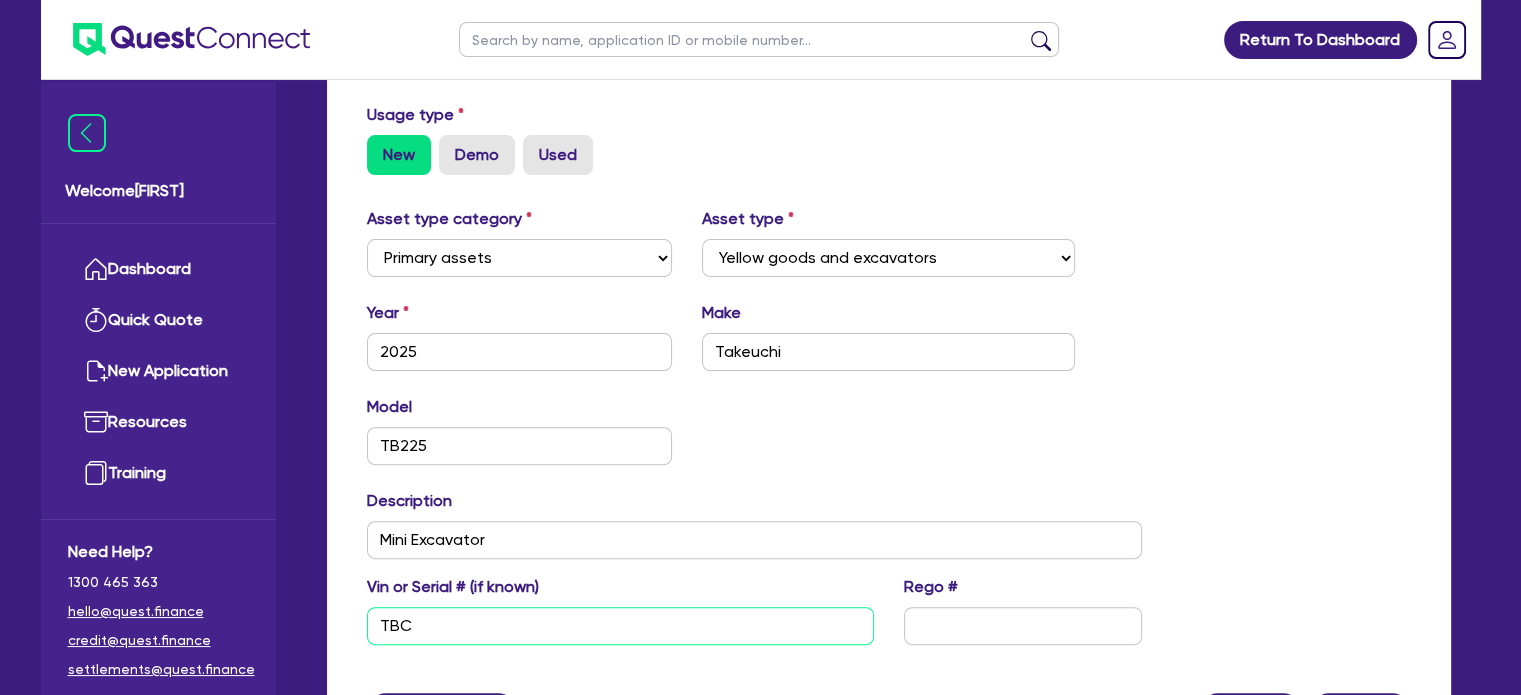 type on "TBC" 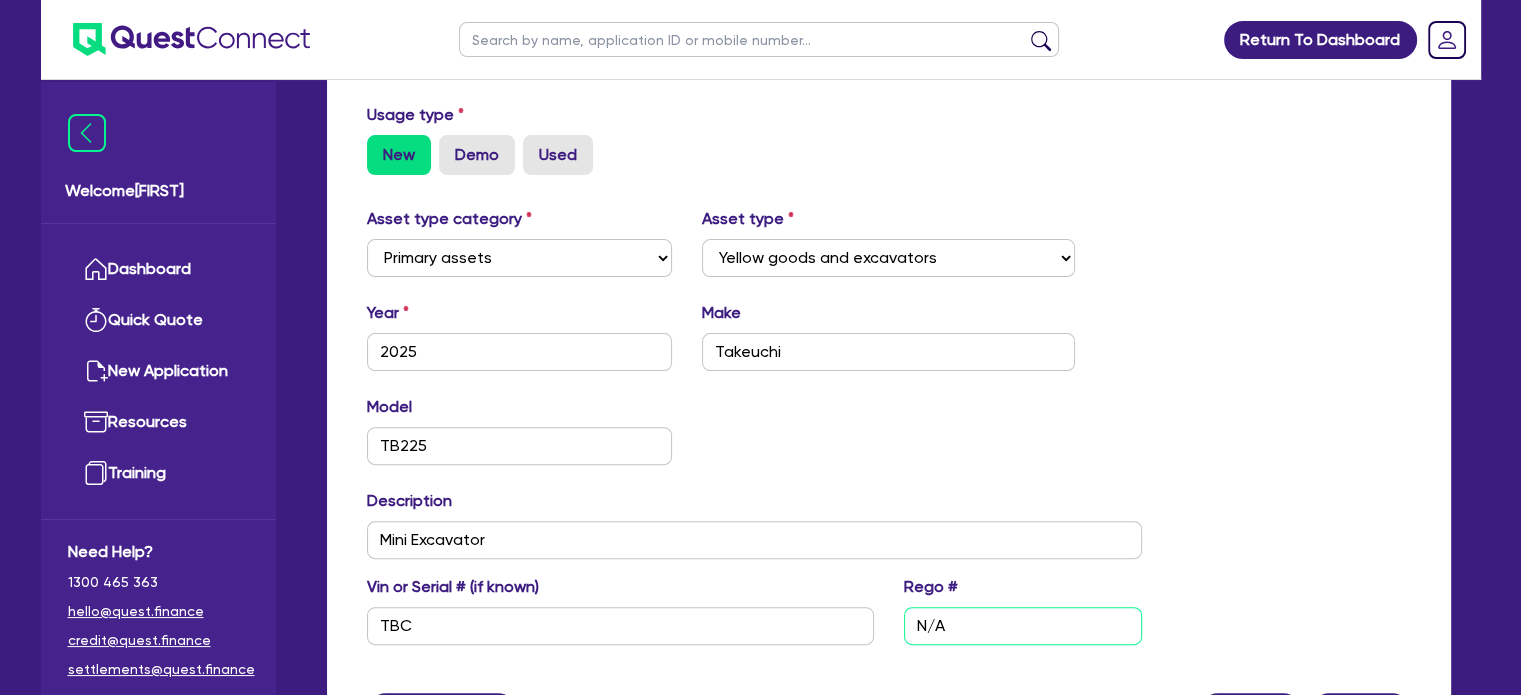 scroll, scrollTop: 610, scrollLeft: 0, axis: vertical 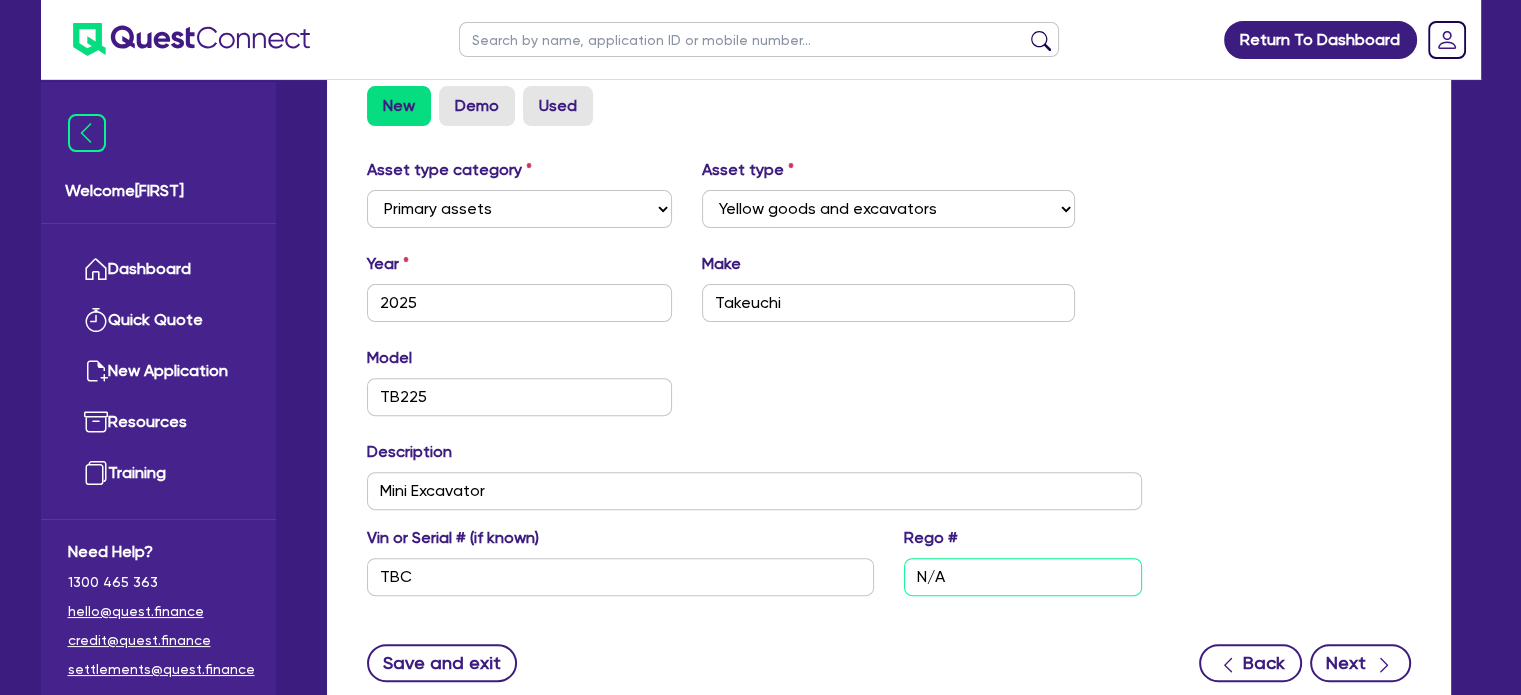 type on "N/A" 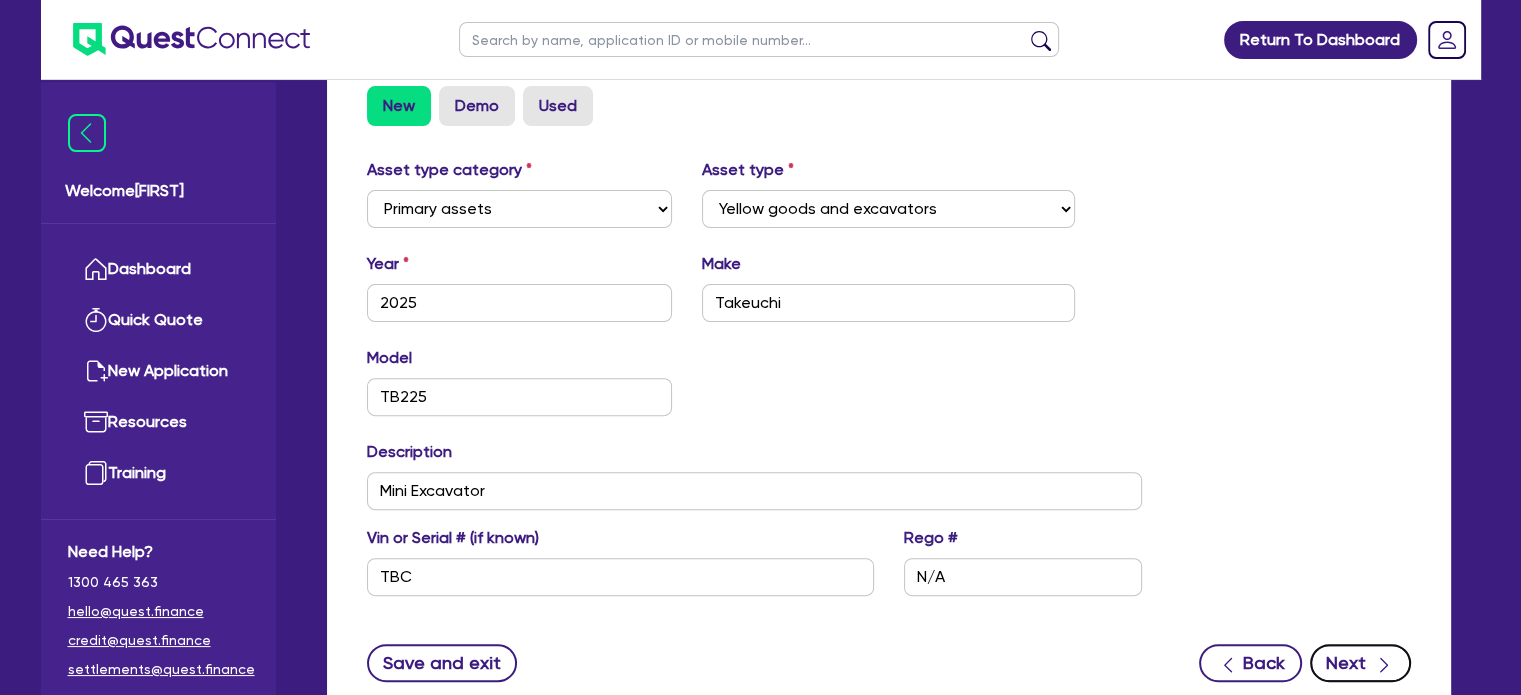 click on "Next" at bounding box center [1360, 663] 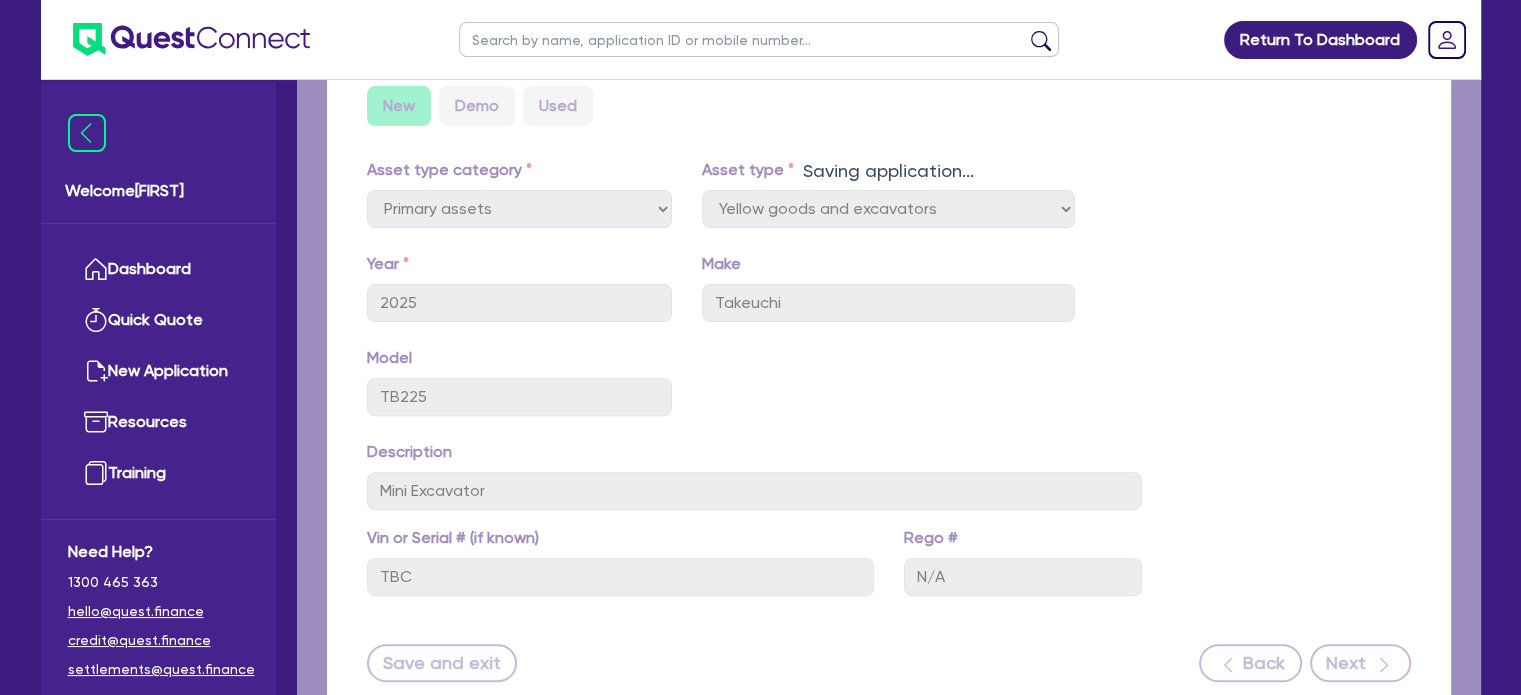 scroll, scrollTop: 0, scrollLeft: 0, axis: both 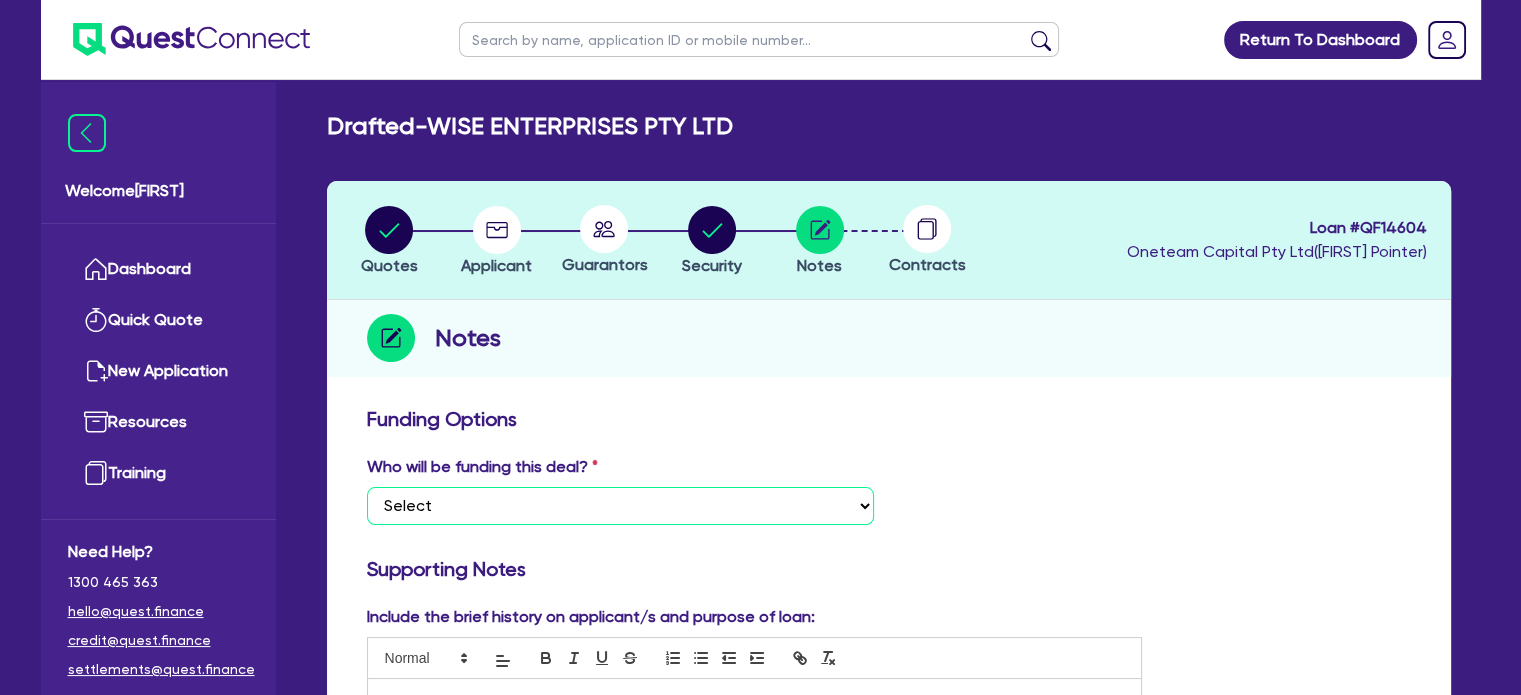 click on "Select I want Quest to fund 100% I will fund 100% I will co-fund with Quest Other - I am referring this deal in" at bounding box center (620, 506) 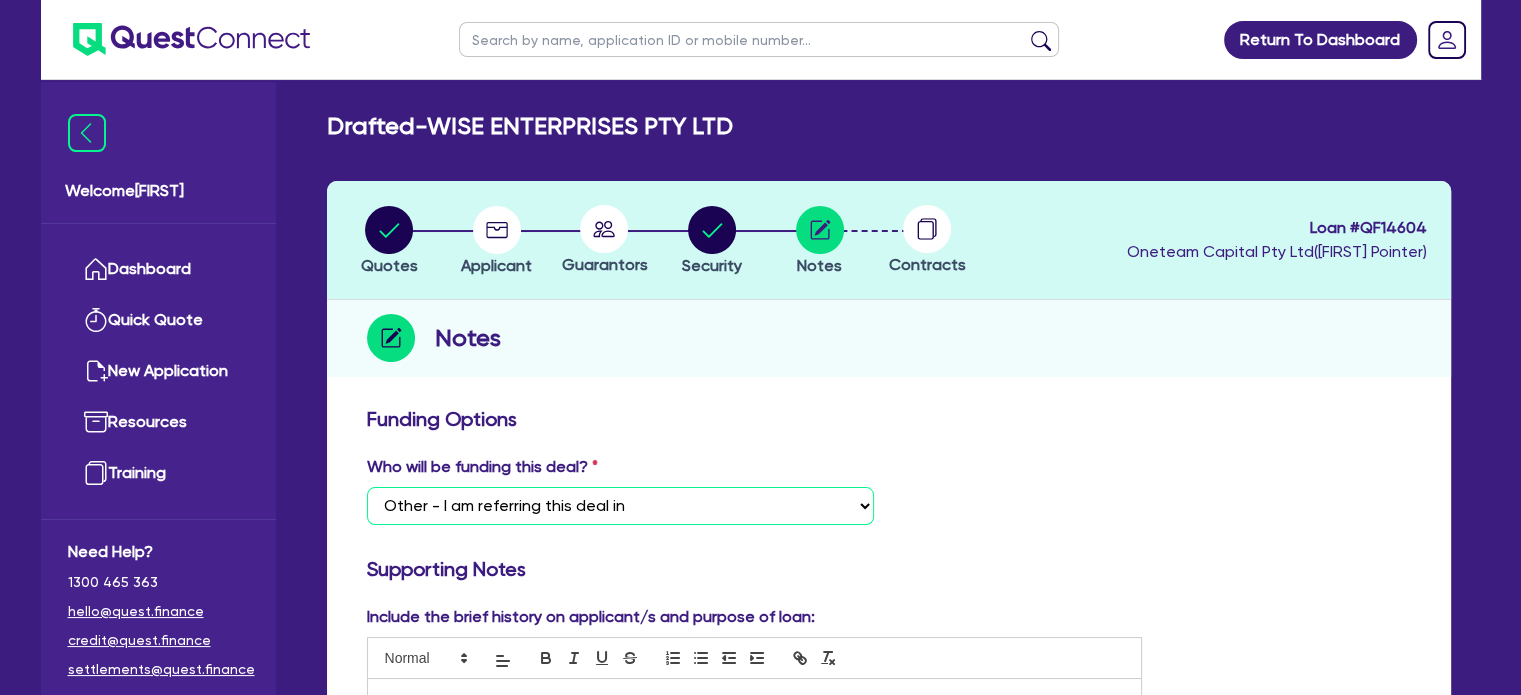 click on "Select I want Quest to fund 100% I will fund 100% I will co-fund with Quest Other - I am referring this deal in" at bounding box center (620, 506) 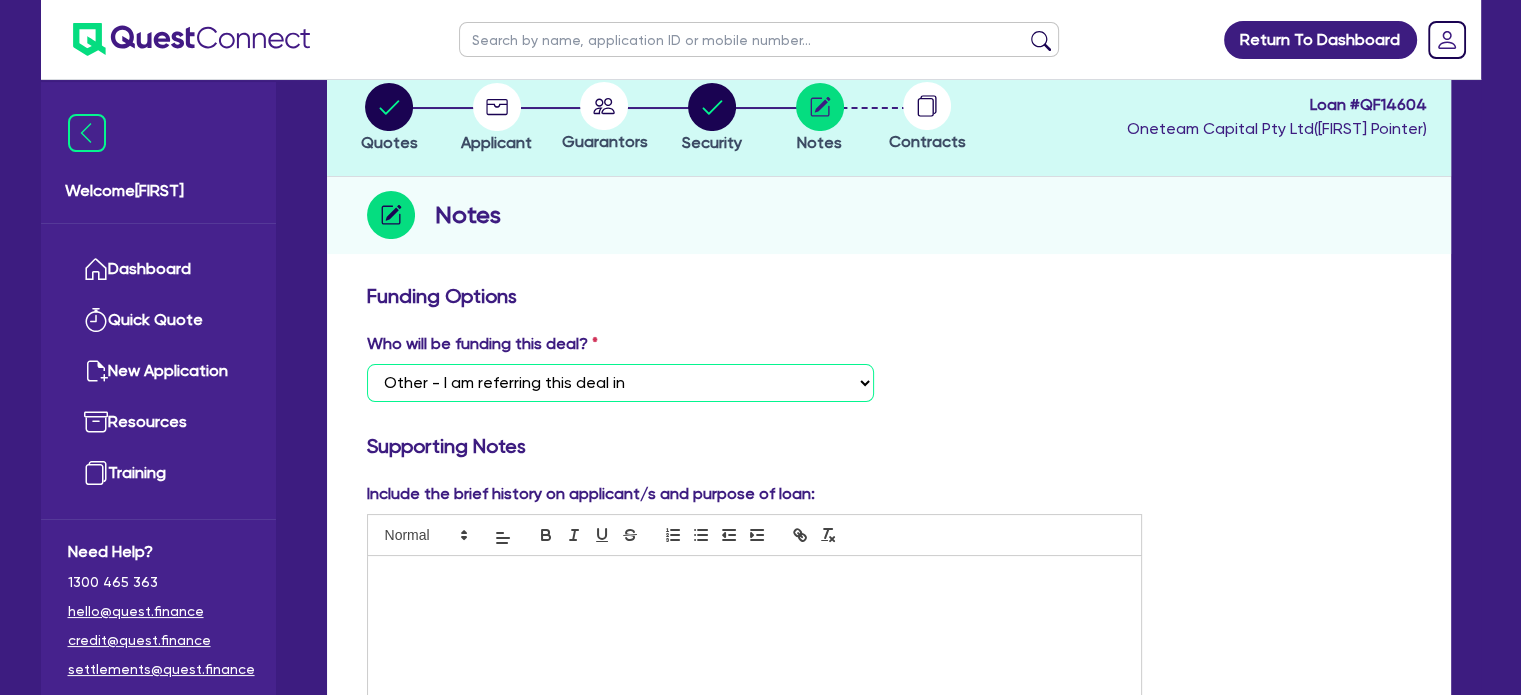 scroll, scrollTop: 127, scrollLeft: 0, axis: vertical 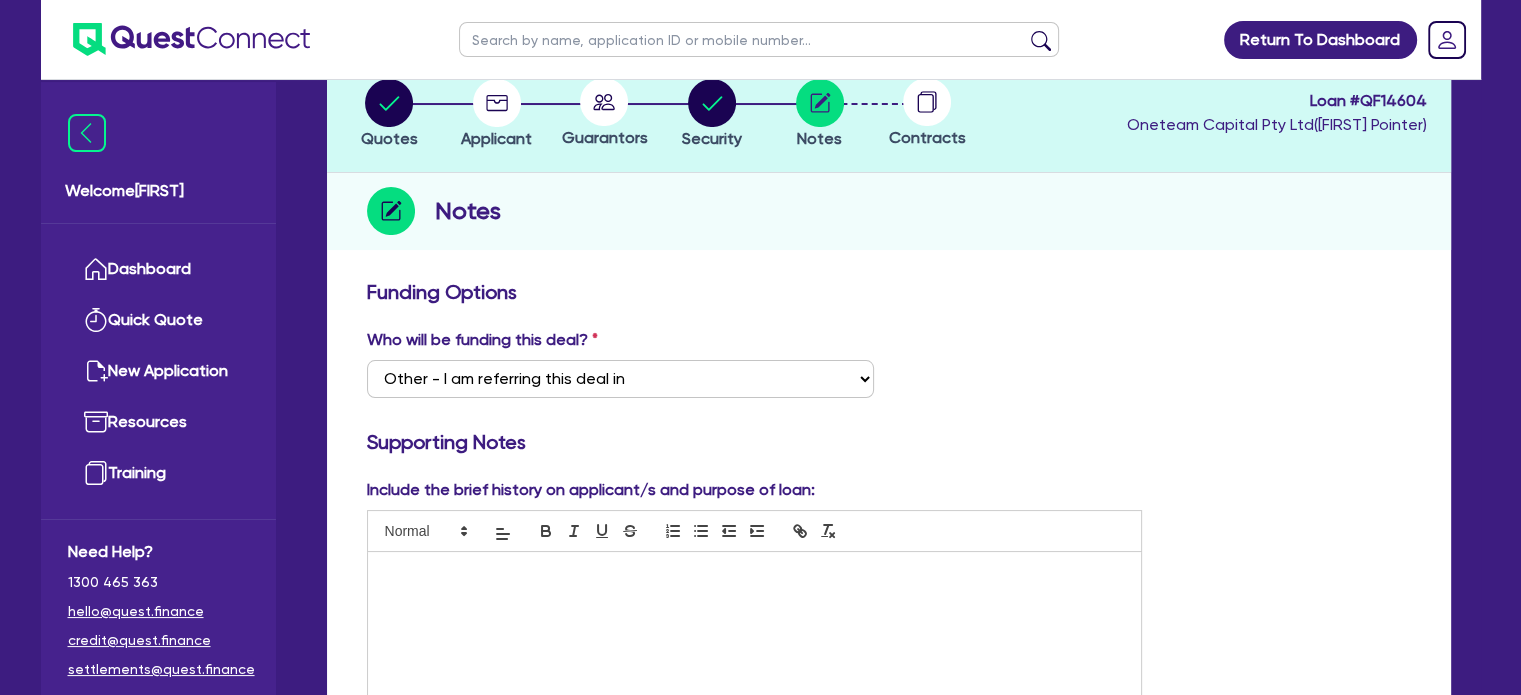 click at bounding box center (755, 627) 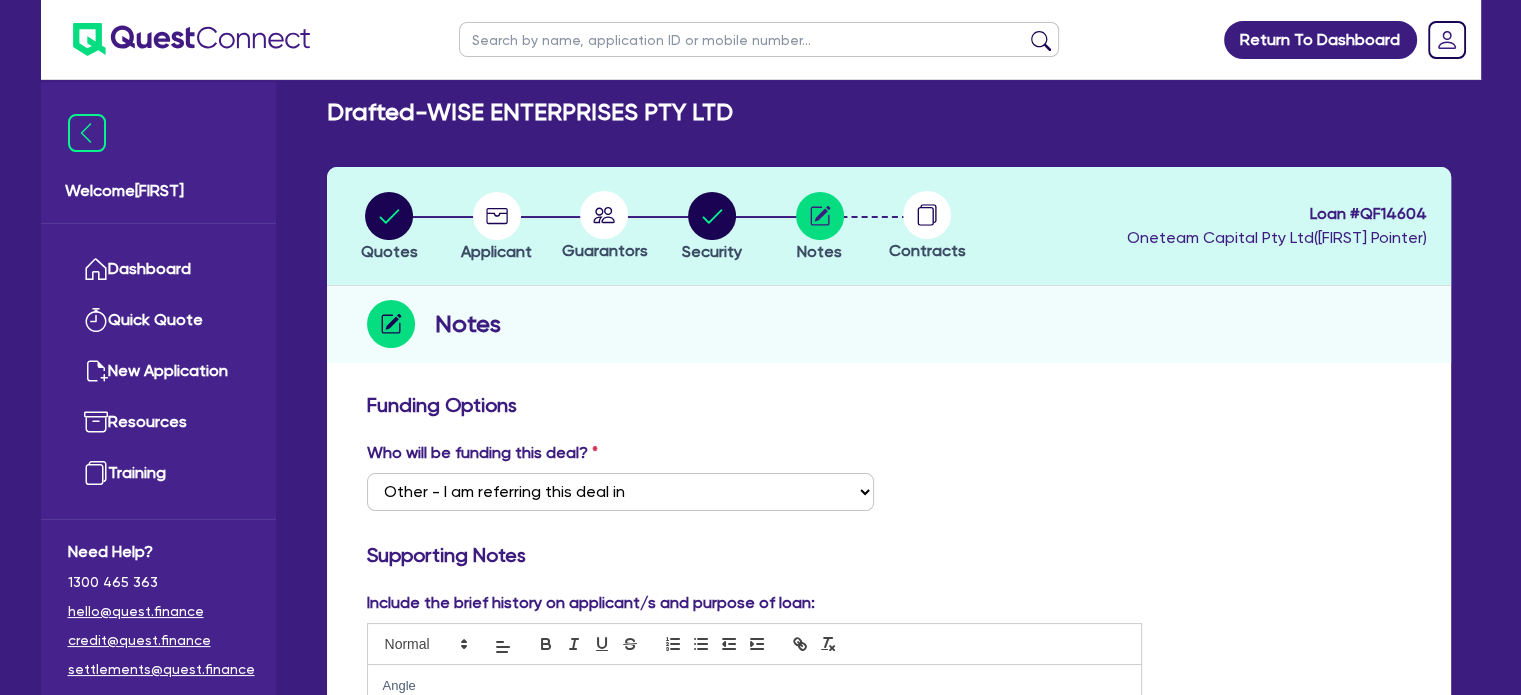 scroll, scrollTop: 0, scrollLeft: 0, axis: both 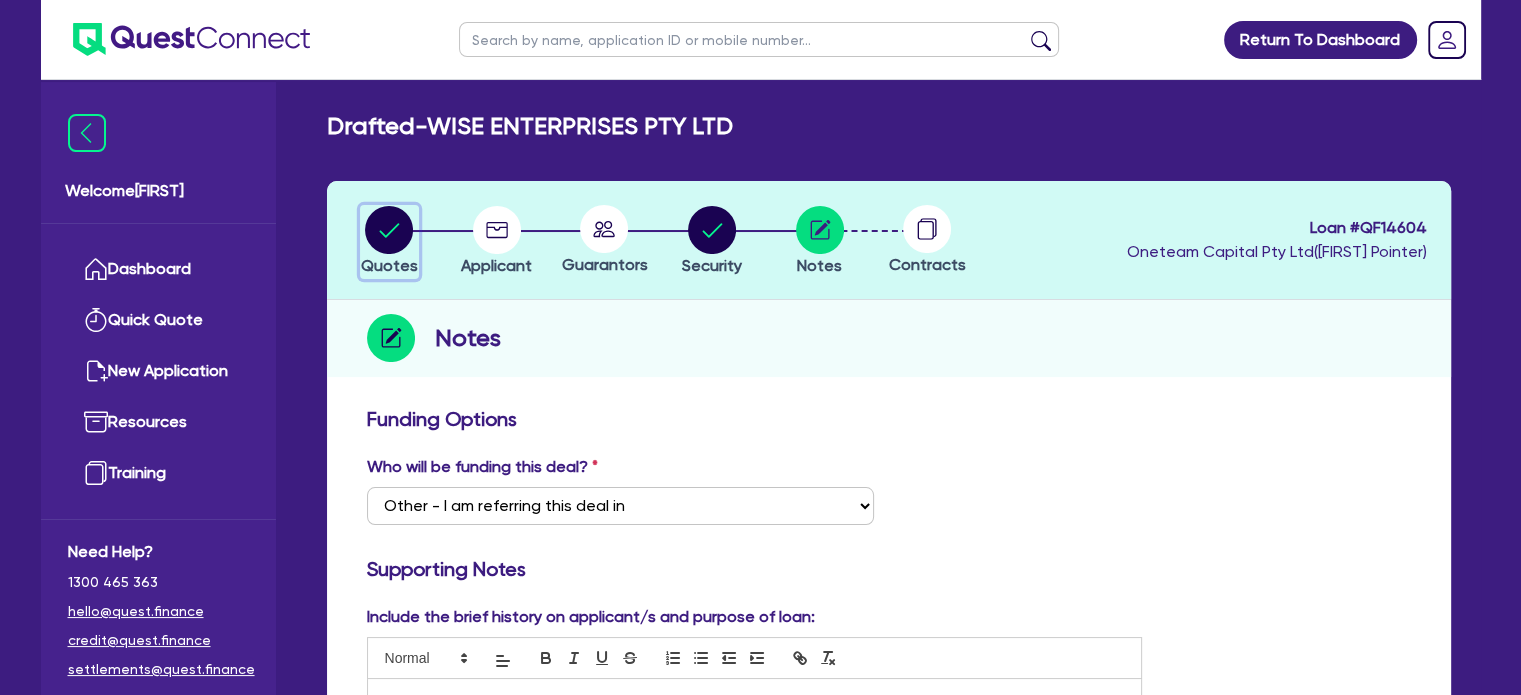 click at bounding box center [389, 230] 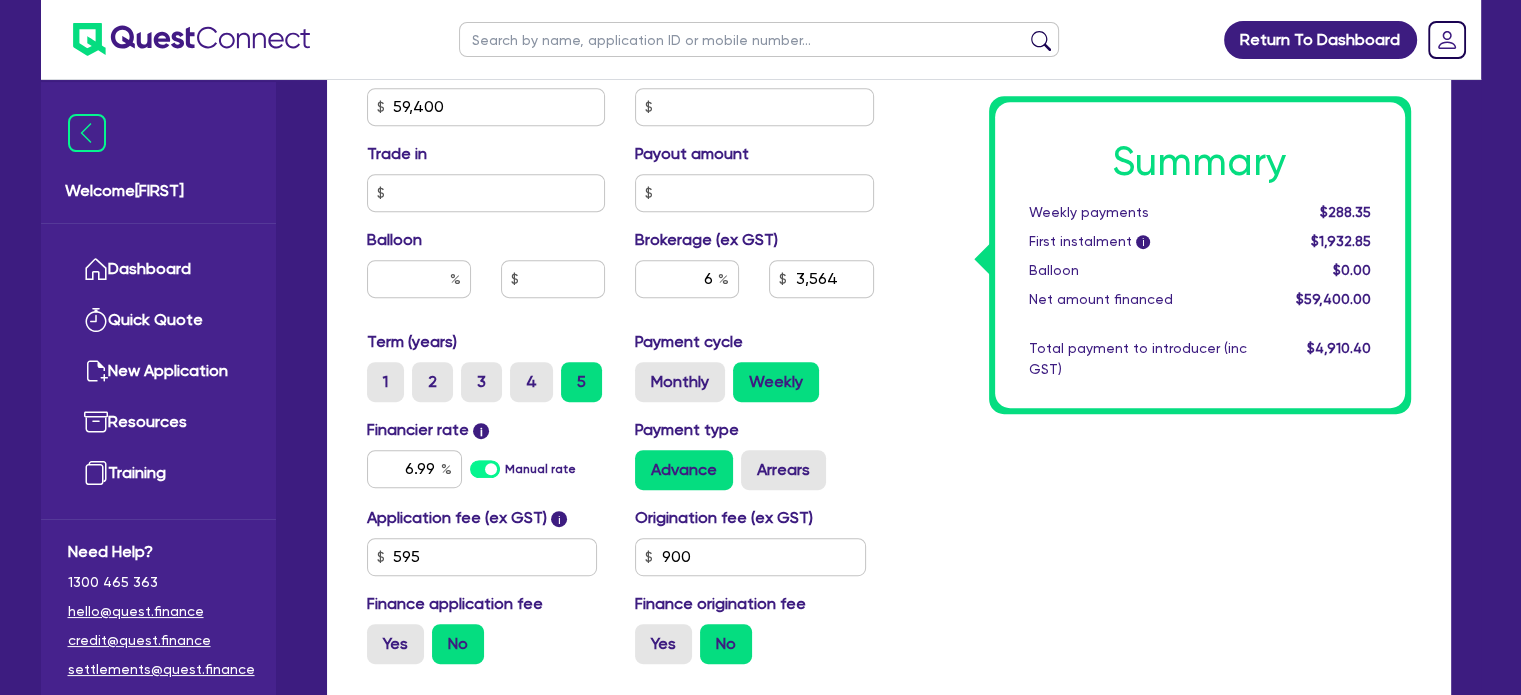 scroll, scrollTop: 1002, scrollLeft: 0, axis: vertical 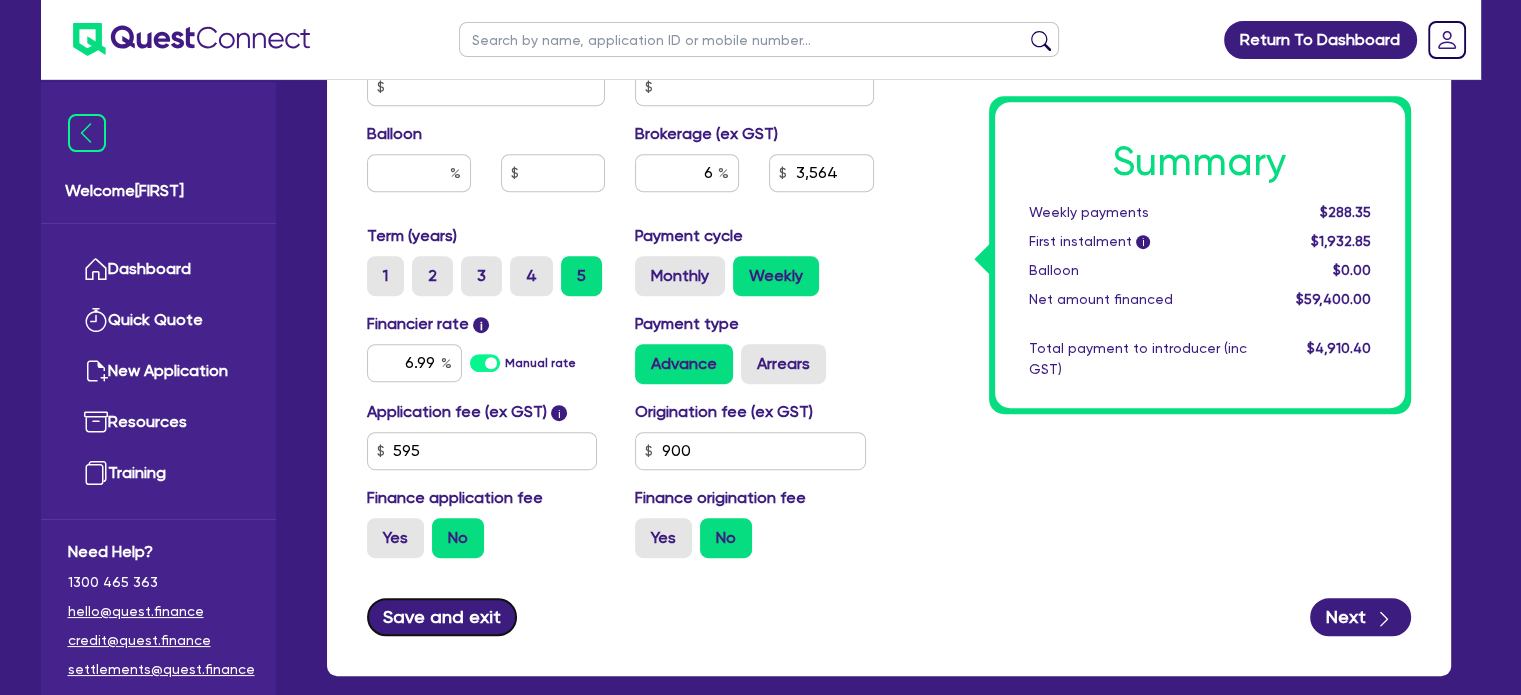 click on "Save and exit" at bounding box center [442, 617] 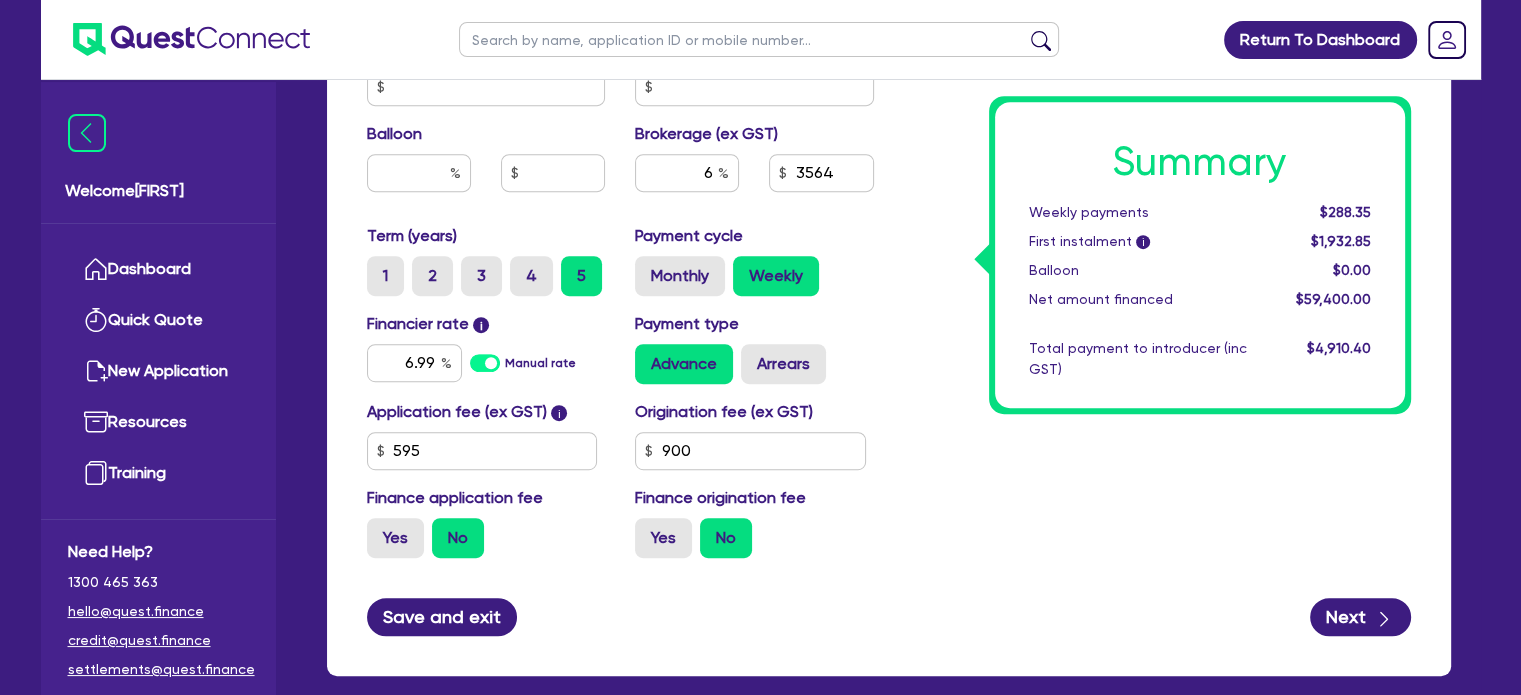 scroll, scrollTop: 0, scrollLeft: 0, axis: both 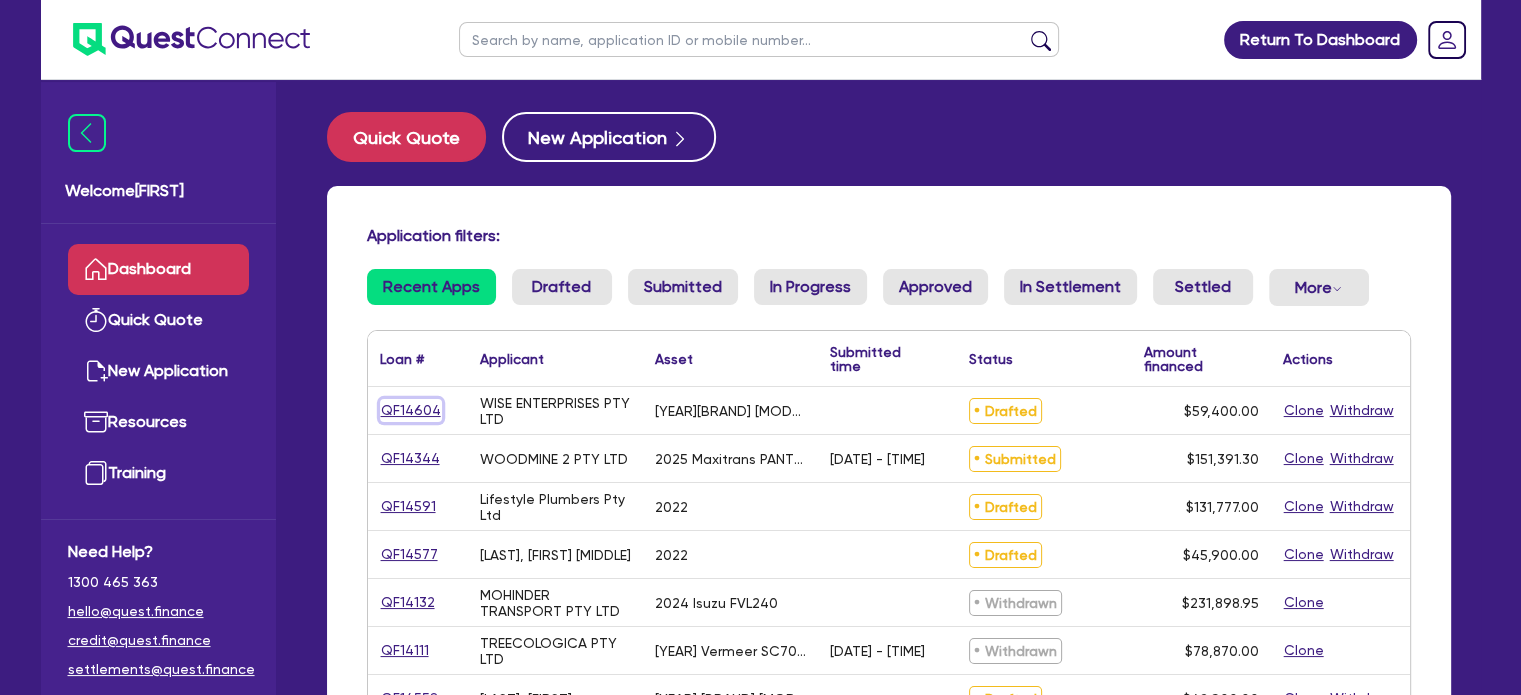 click on "QF14604" at bounding box center [411, 410] 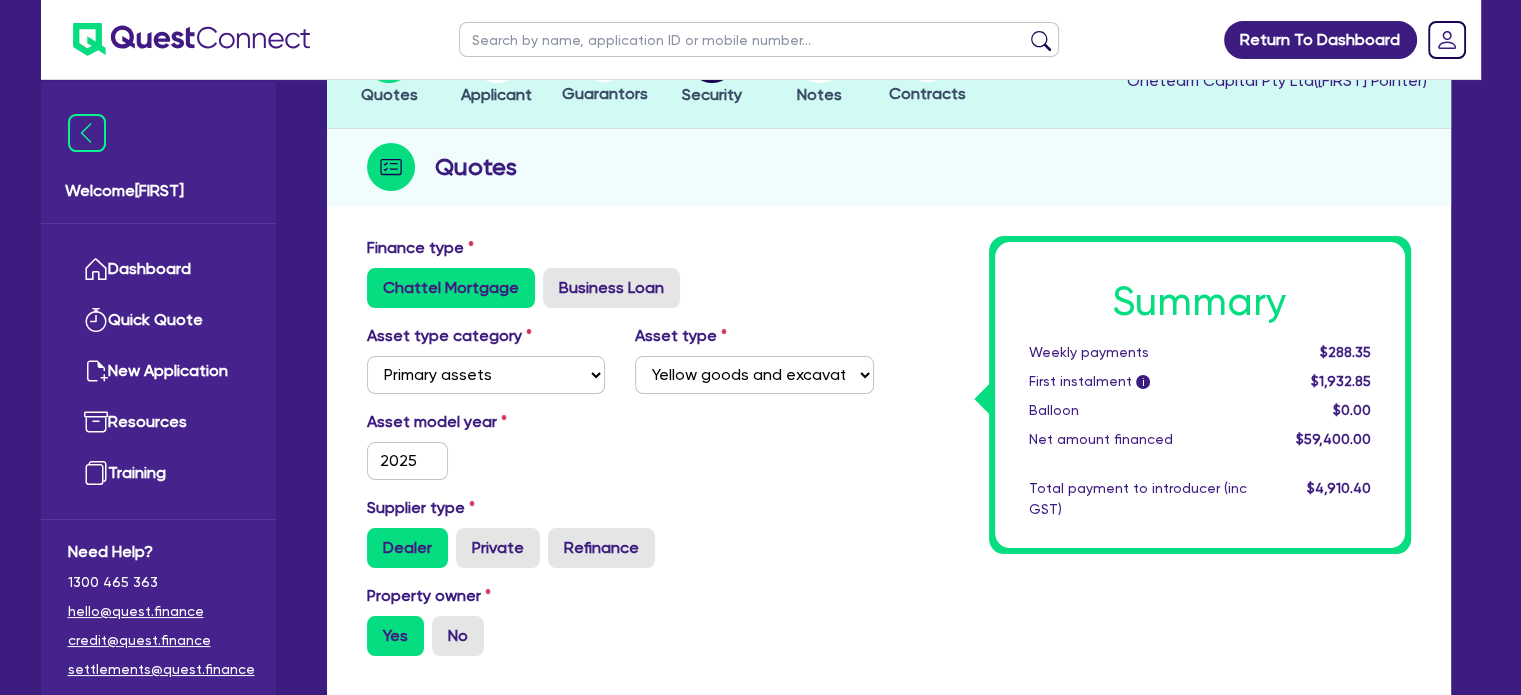 scroll, scrollTop: 0, scrollLeft: 0, axis: both 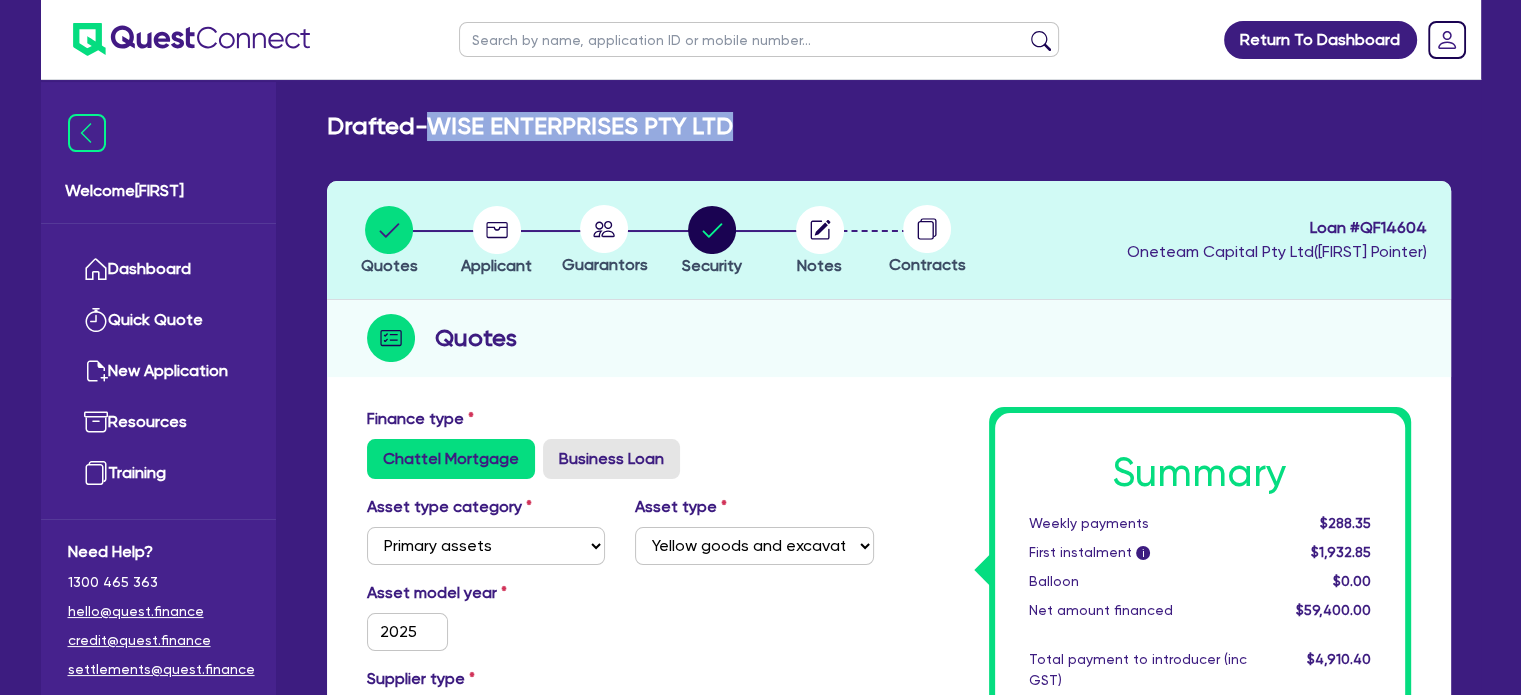 drag, startPoint x: 444, startPoint y: 123, endPoint x: 737, endPoint y: 116, distance: 293.08362 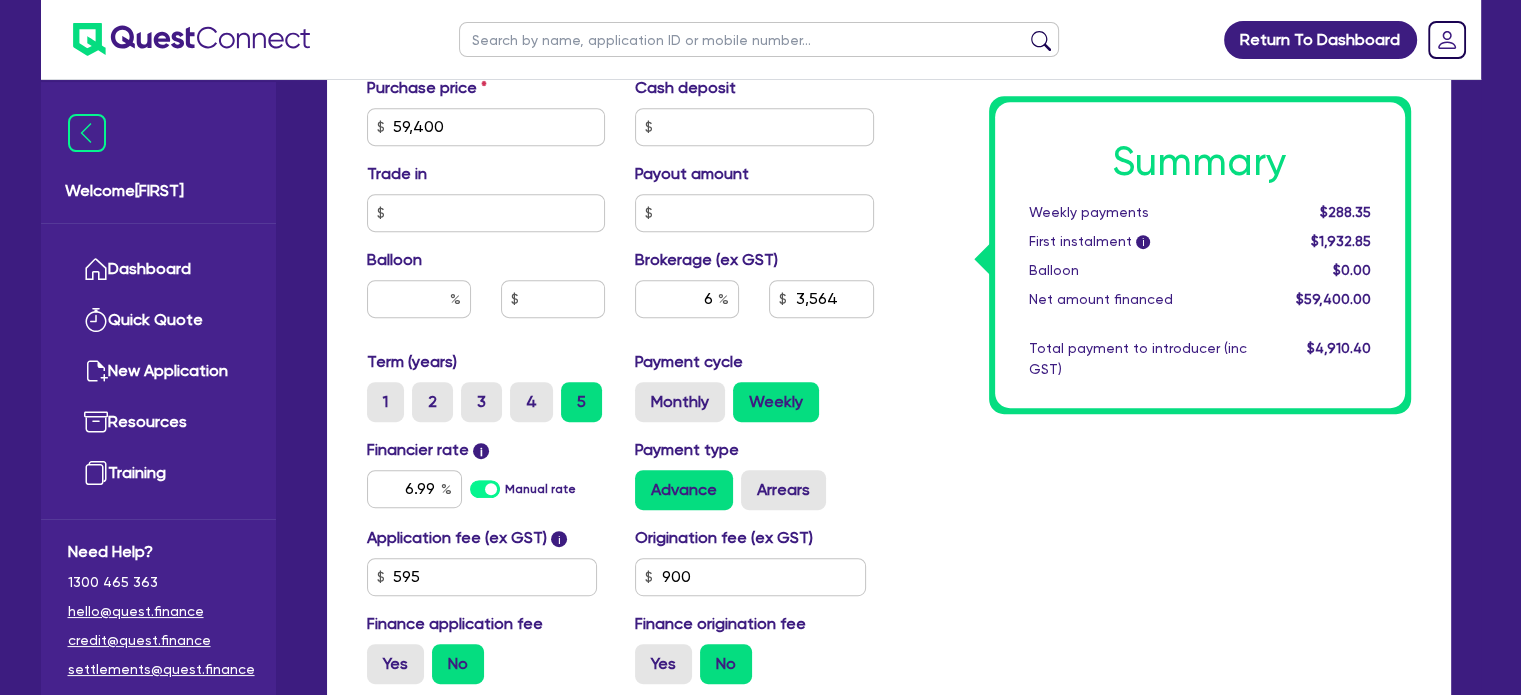 scroll, scrollTop: 874, scrollLeft: 0, axis: vertical 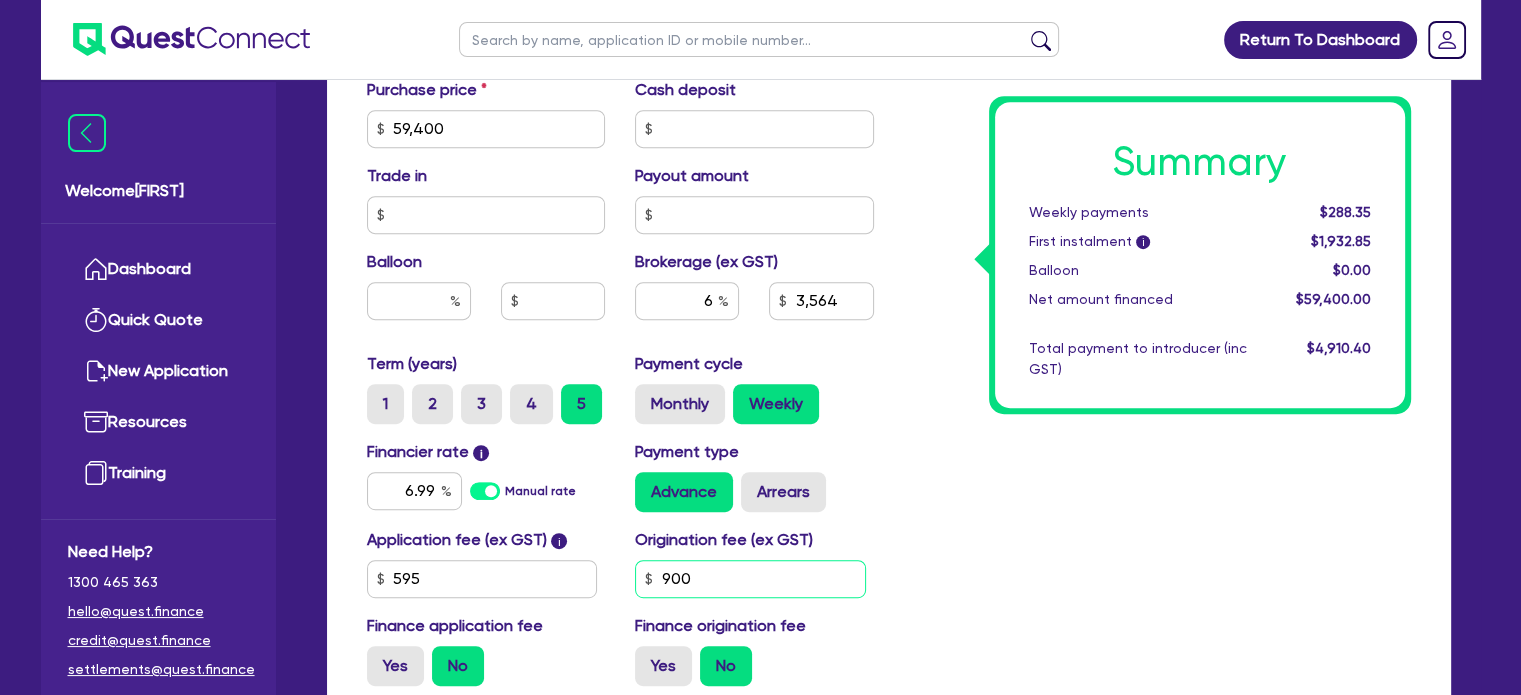 click on "900" at bounding box center [750, 579] 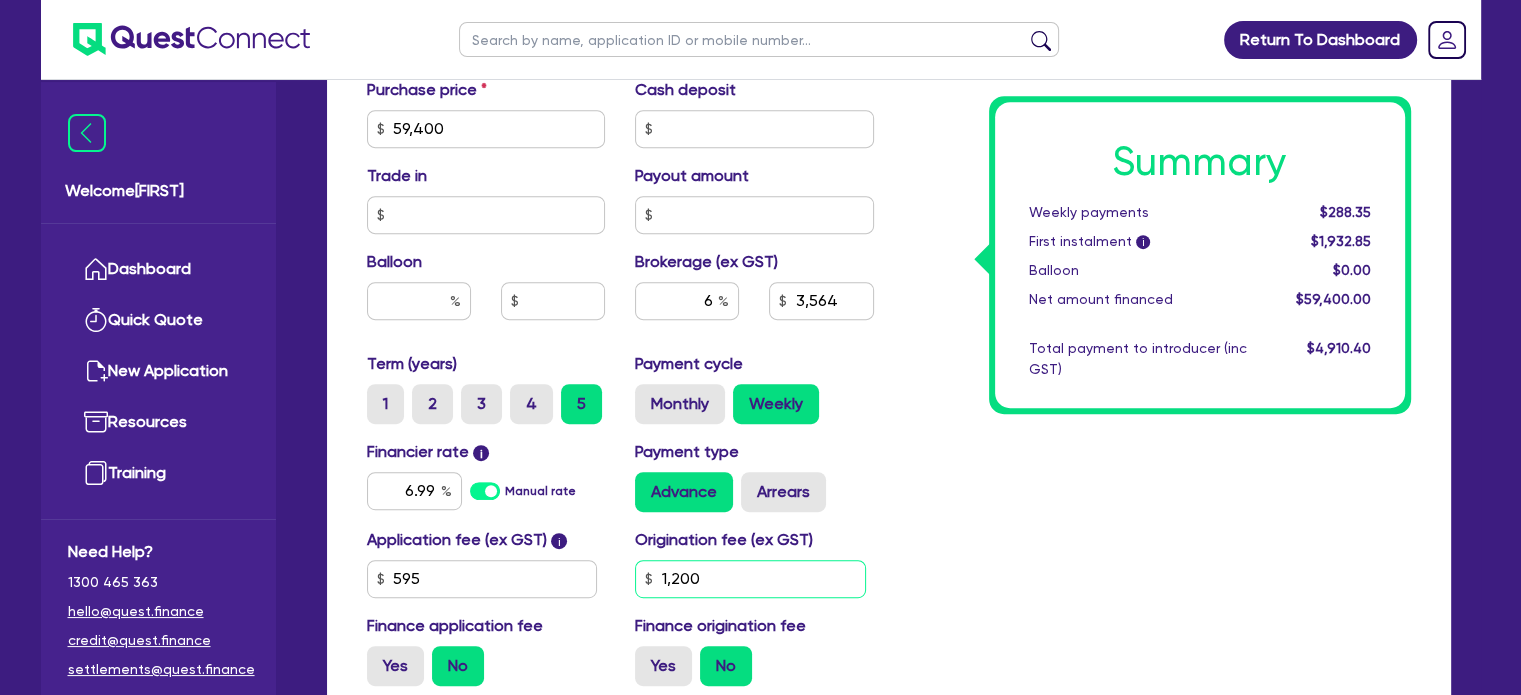 type on "1,200" 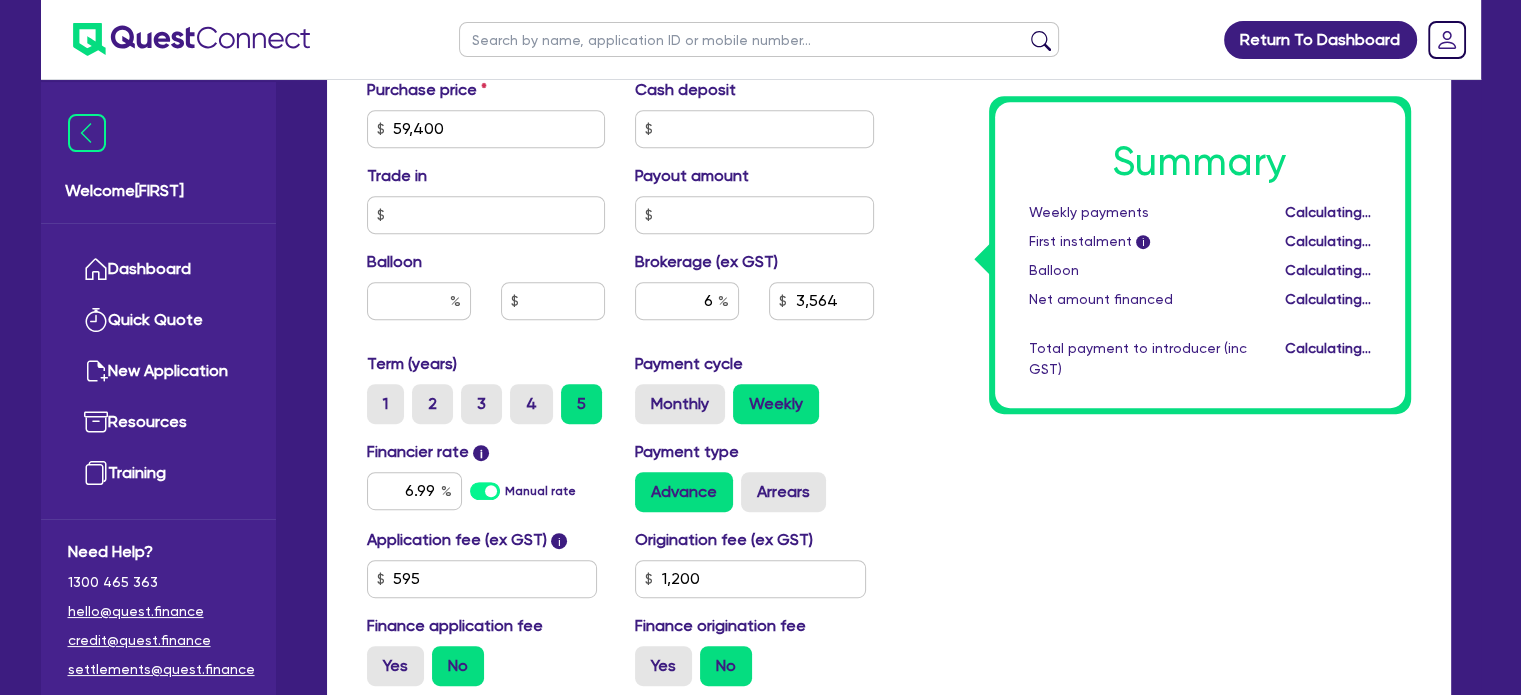 click on "Summary Weekly   payments Calculating... First instalment i Calculating... Balloon Calculating... Net amount financed Calculating... Total payment to introducer (inc GST) Calculating..." at bounding box center [1157, 117] 